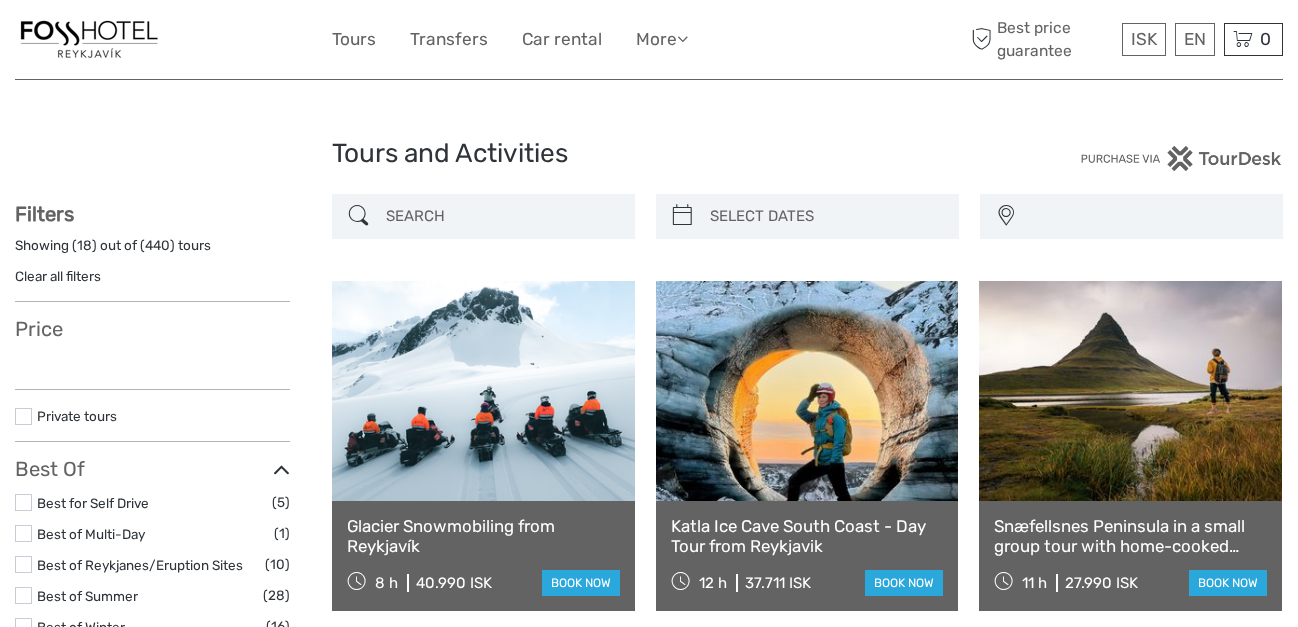 scroll, scrollTop: 0, scrollLeft: 0, axis: both 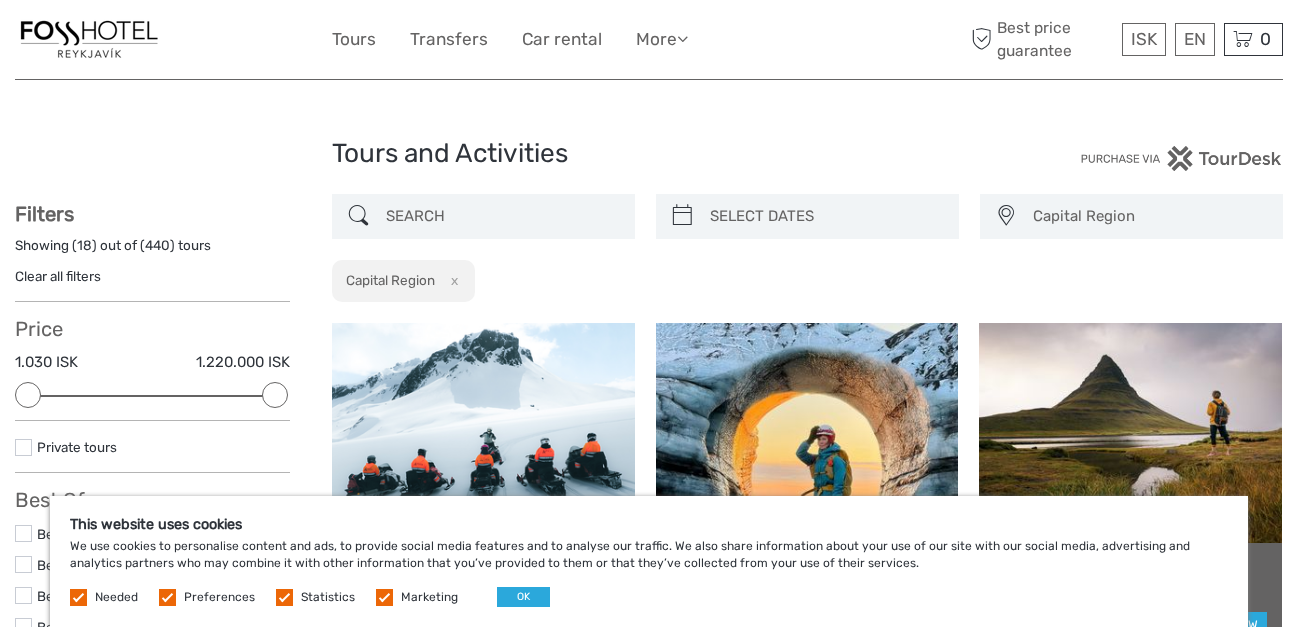 click at bounding box center [384, 597] 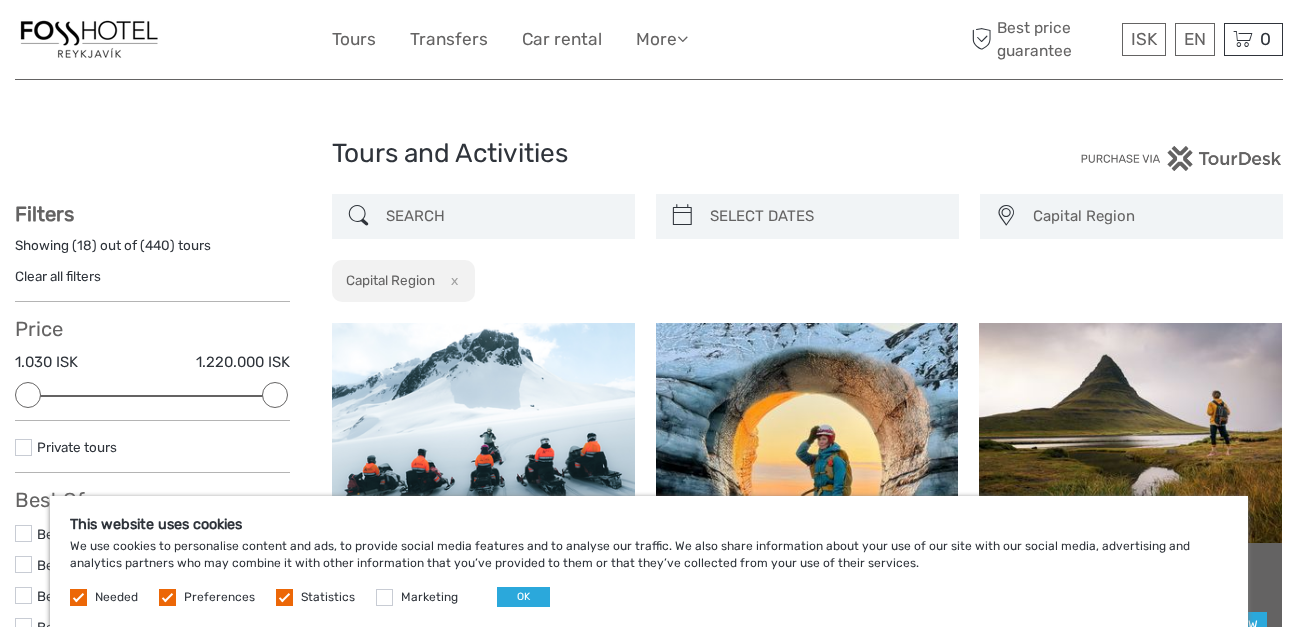 click at bounding box center (284, 597) 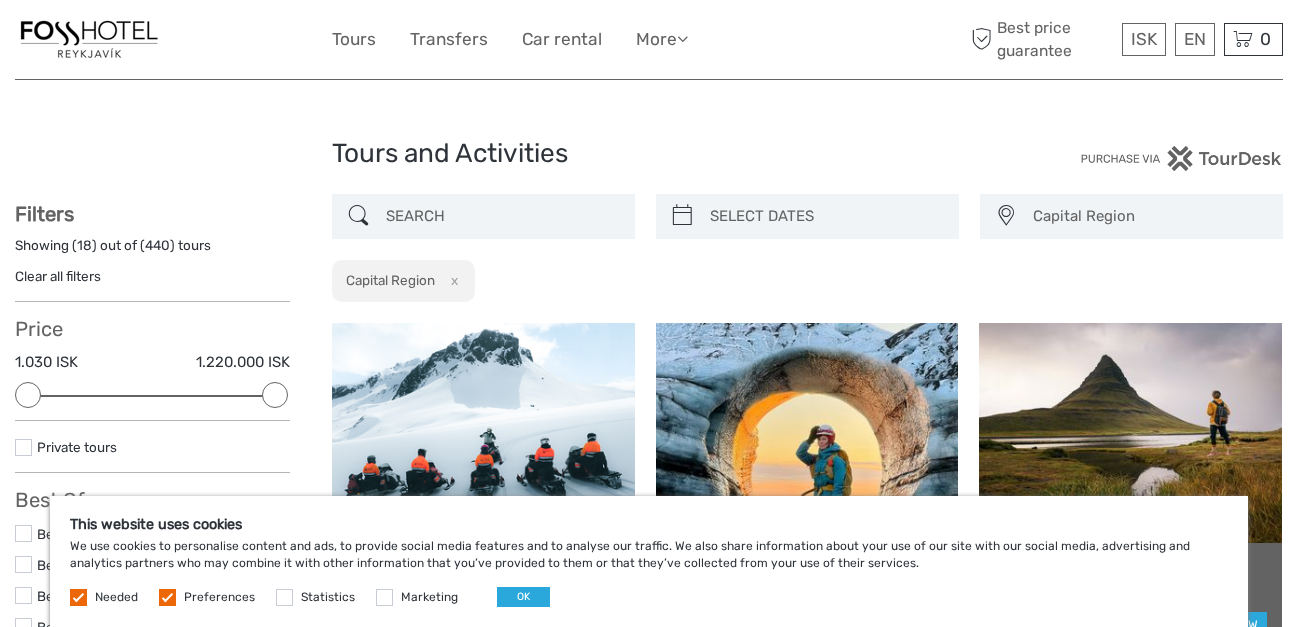 click at bounding box center (167, 597) 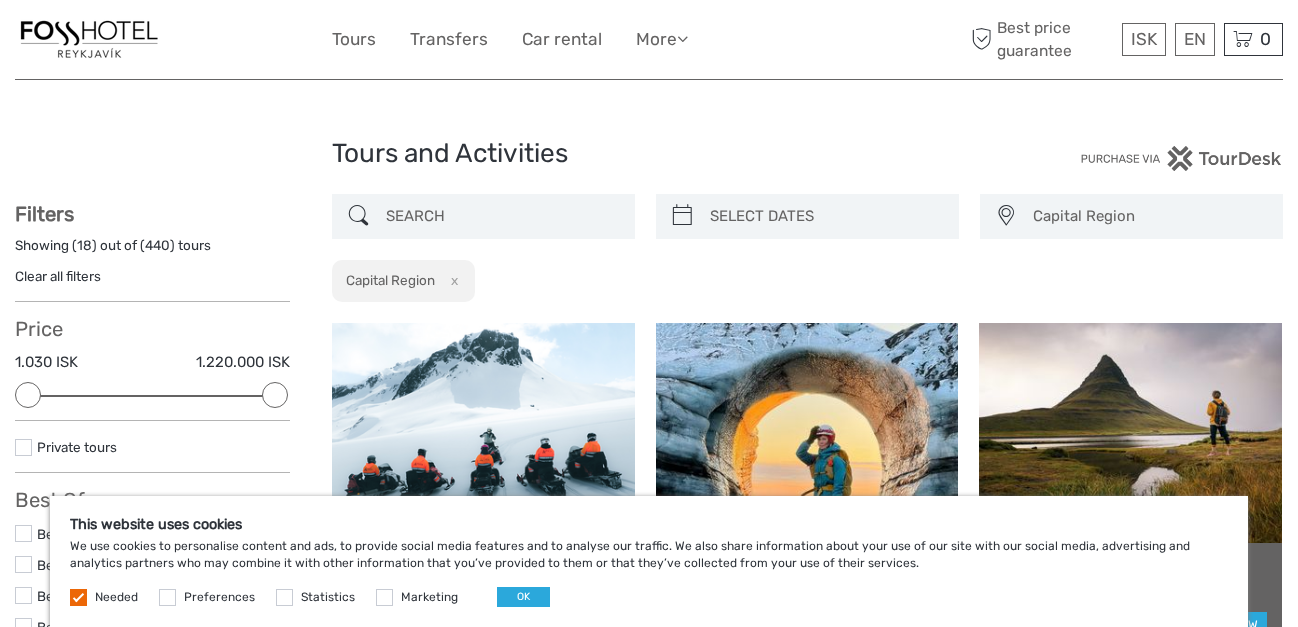 click at bounding box center (78, 597) 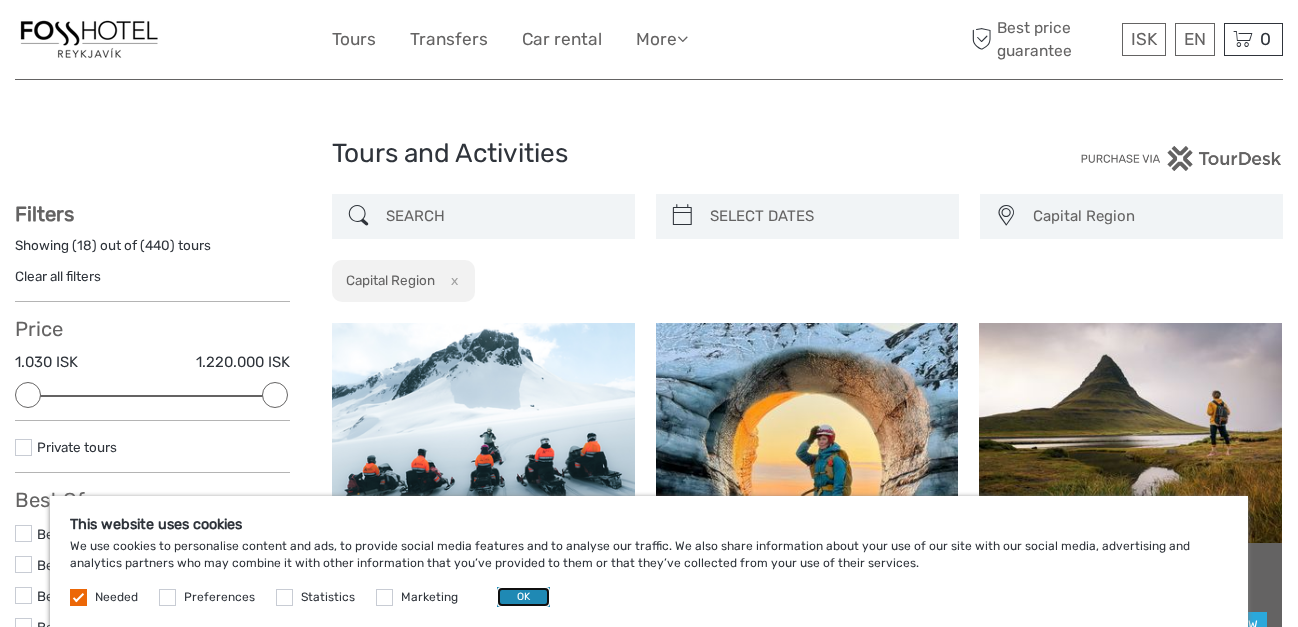 click on "OK" at bounding box center [523, 597] 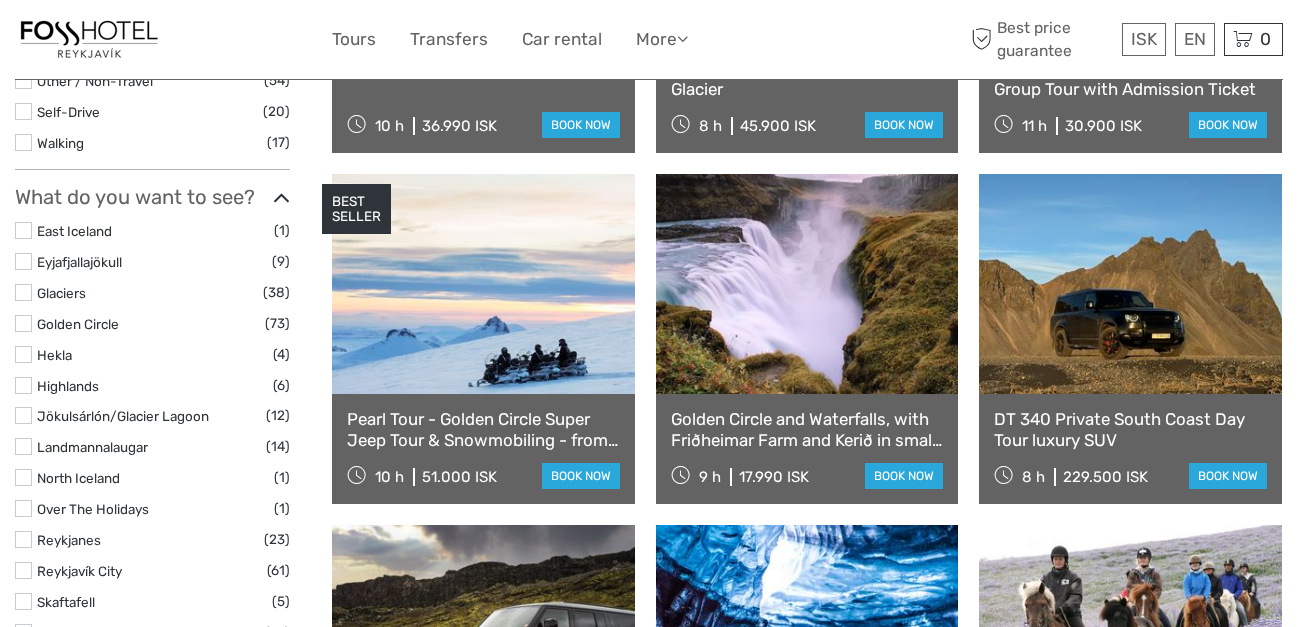 scroll, scrollTop: 854, scrollLeft: 0, axis: vertical 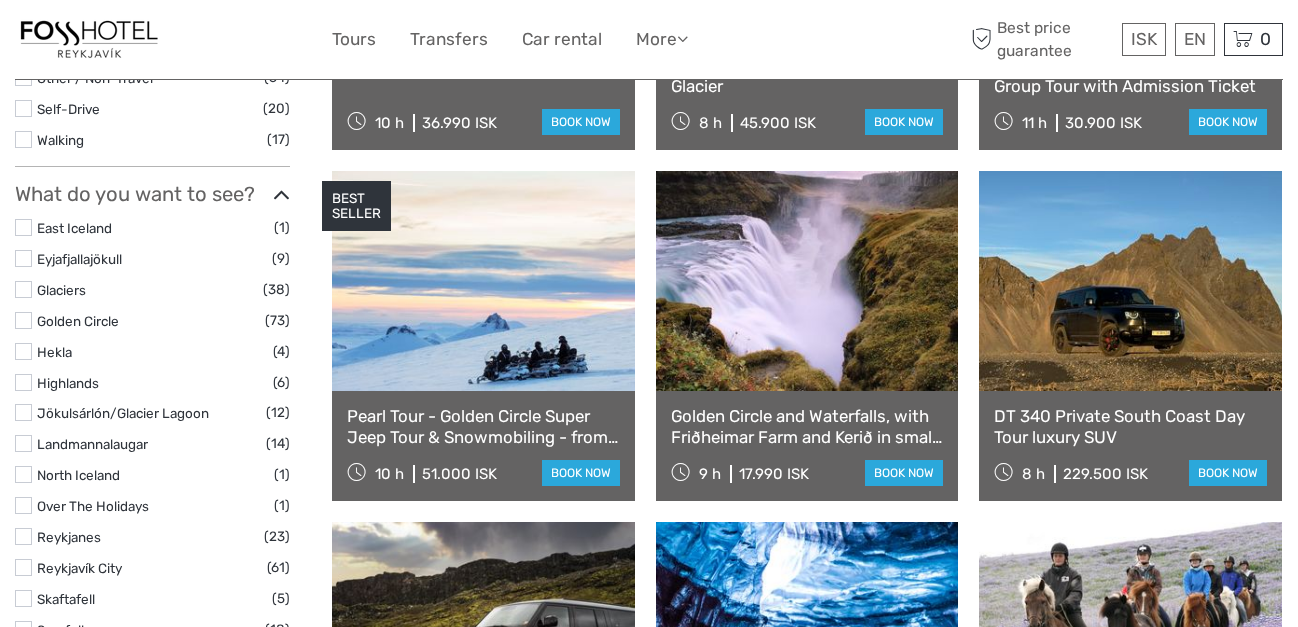 click on "Pearl Tour - Golden Circle Super Jeep Tour & Snowmobiling - from Reykjavik" at bounding box center [483, 426] 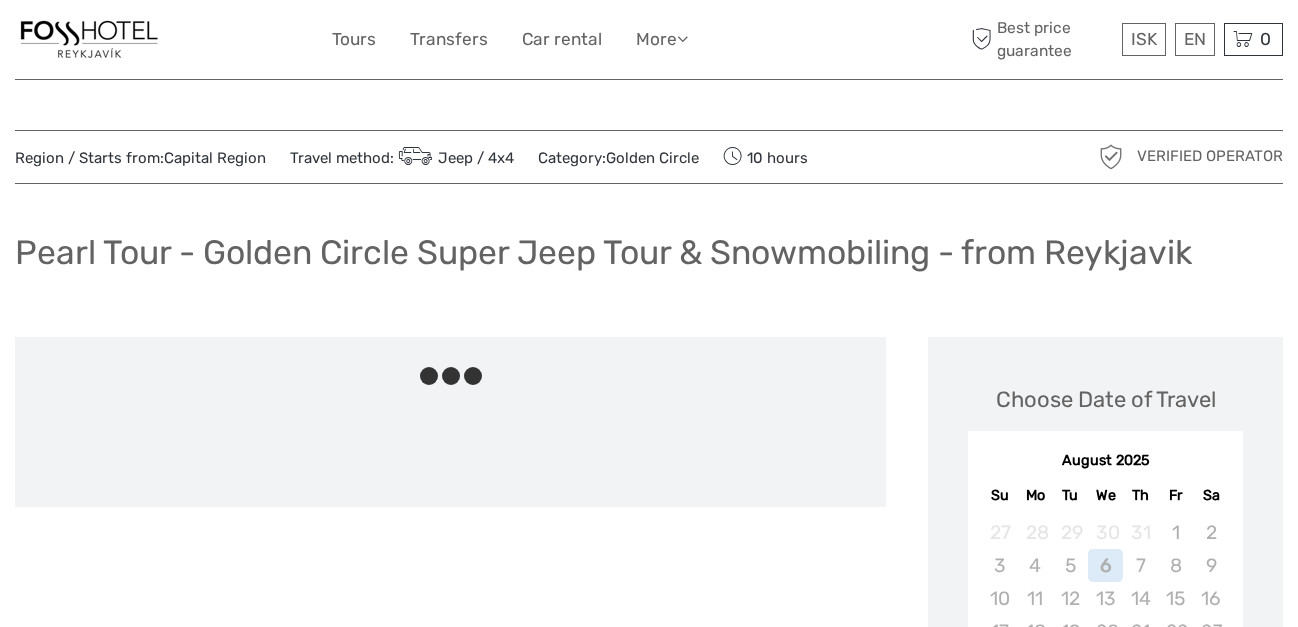 scroll, scrollTop: 0, scrollLeft: 0, axis: both 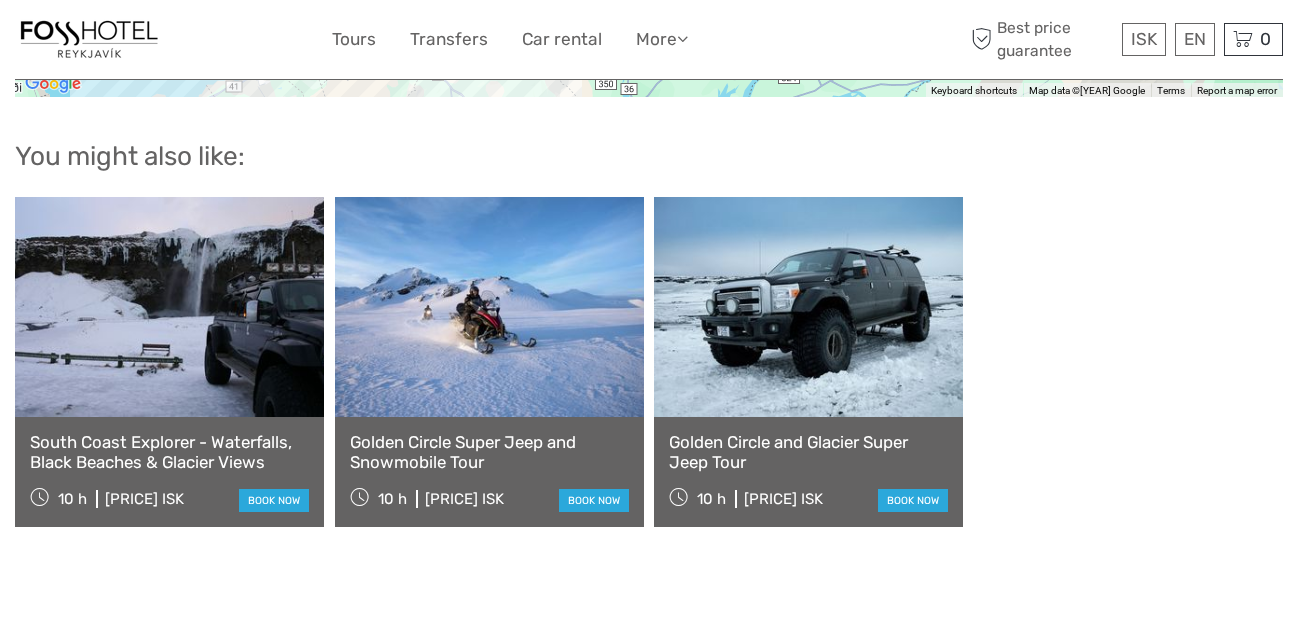 click on "Golden Circle and Glacier Super Jeep Tour" at bounding box center [808, 452] 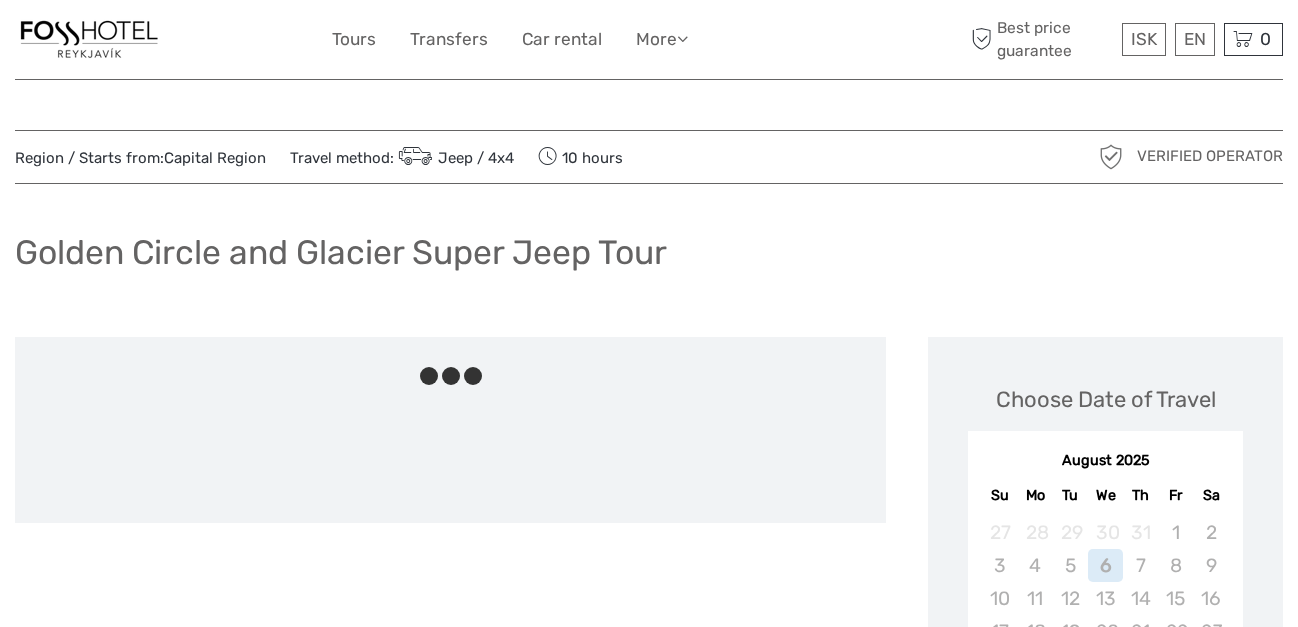 scroll, scrollTop: 0, scrollLeft: 0, axis: both 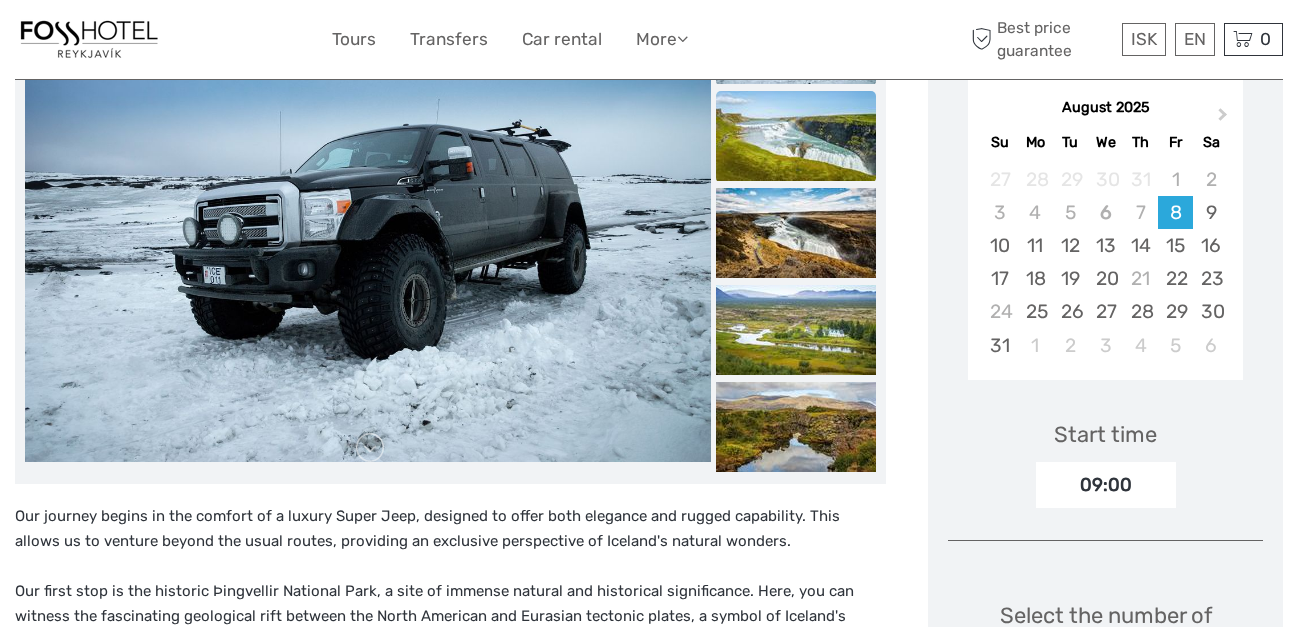 click at bounding box center (796, 136) 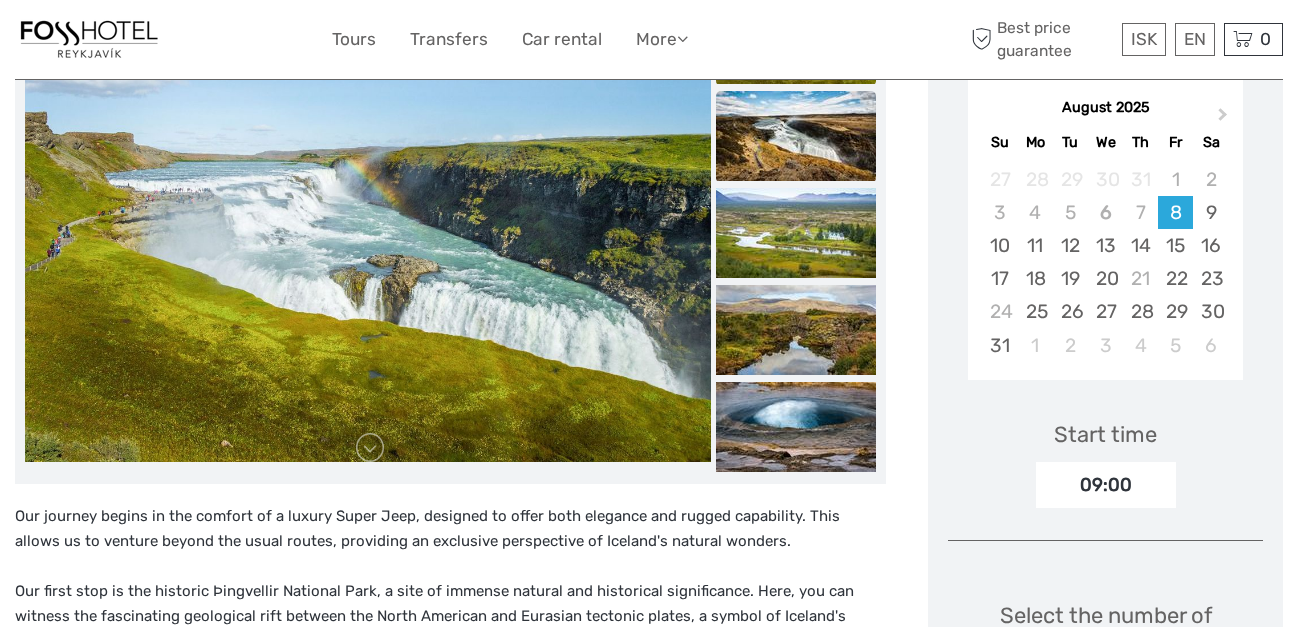 click at bounding box center [796, 136] 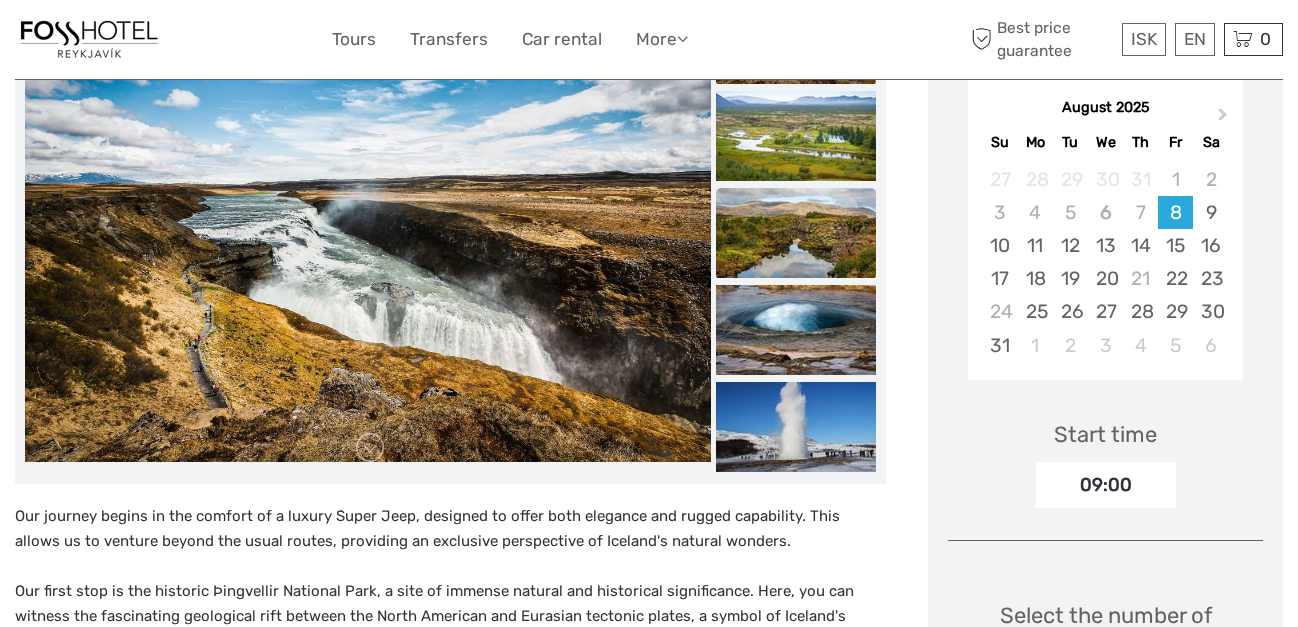 click at bounding box center (796, 233) 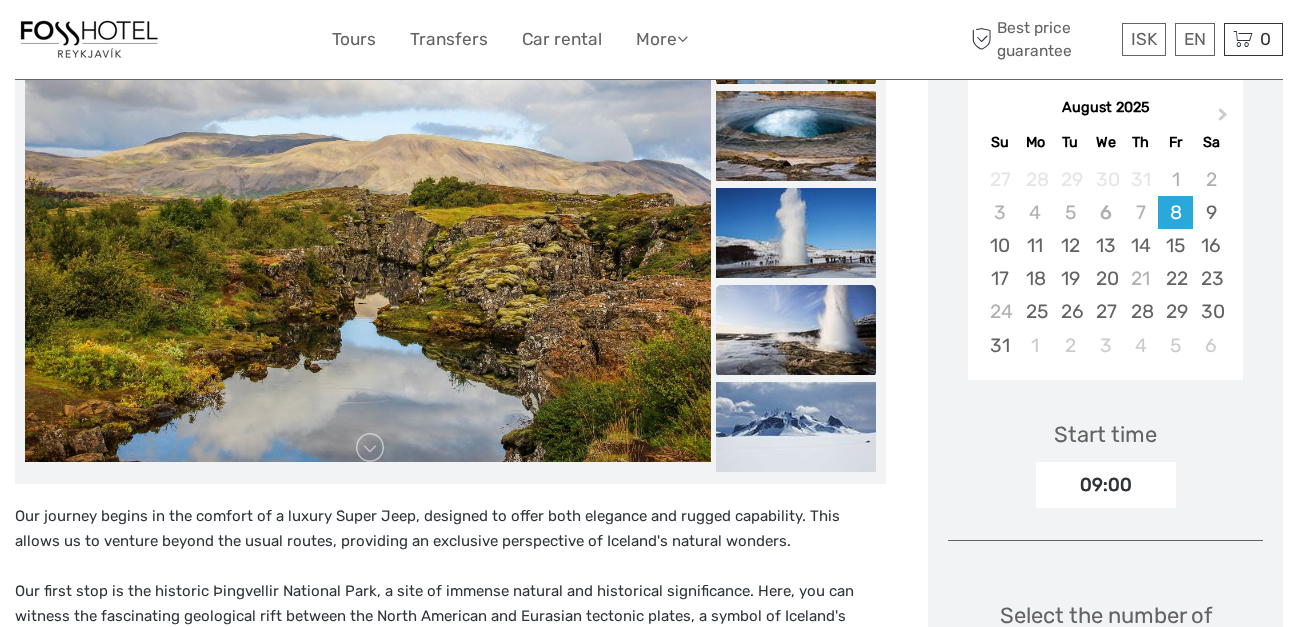 click at bounding box center (796, 330) 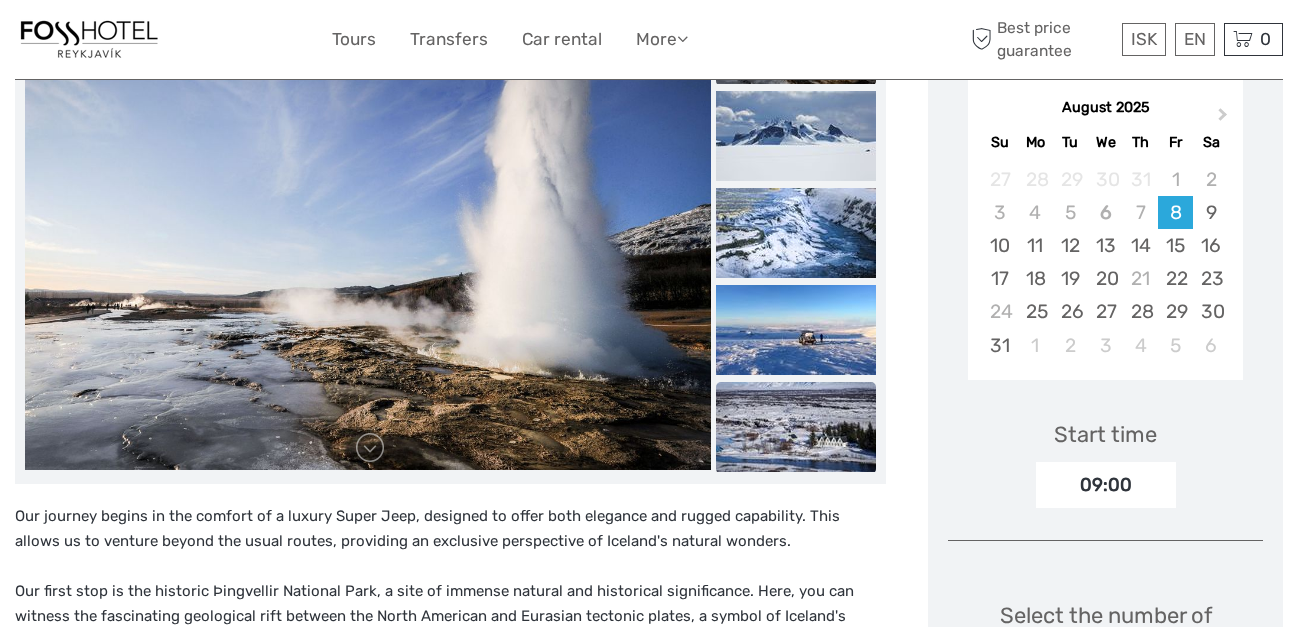 click at bounding box center [796, 427] 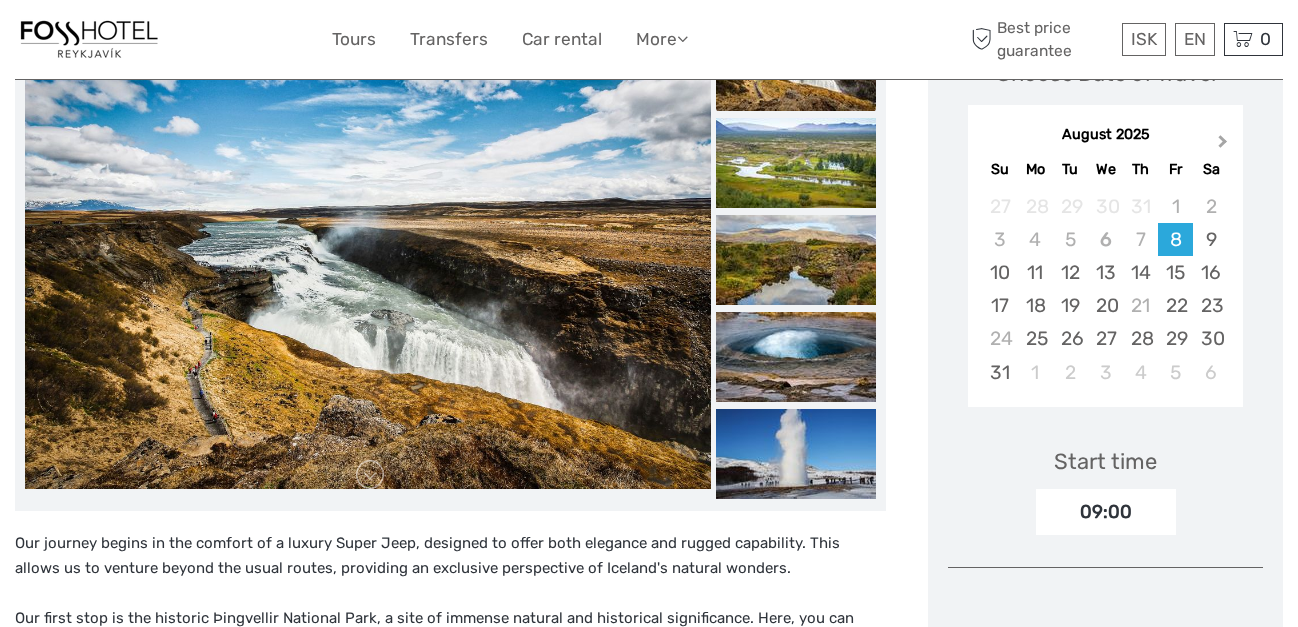 scroll, scrollTop: 324, scrollLeft: 0, axis: vertical 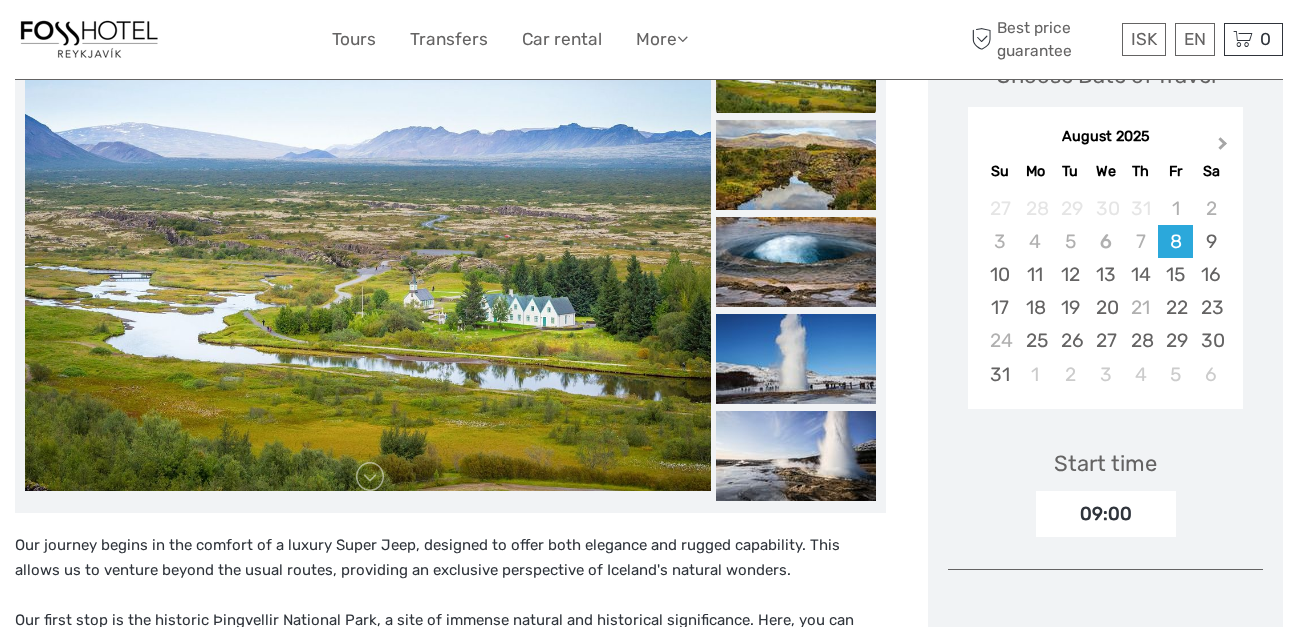 click on "Next Month" at bounding box center (1223, 147) 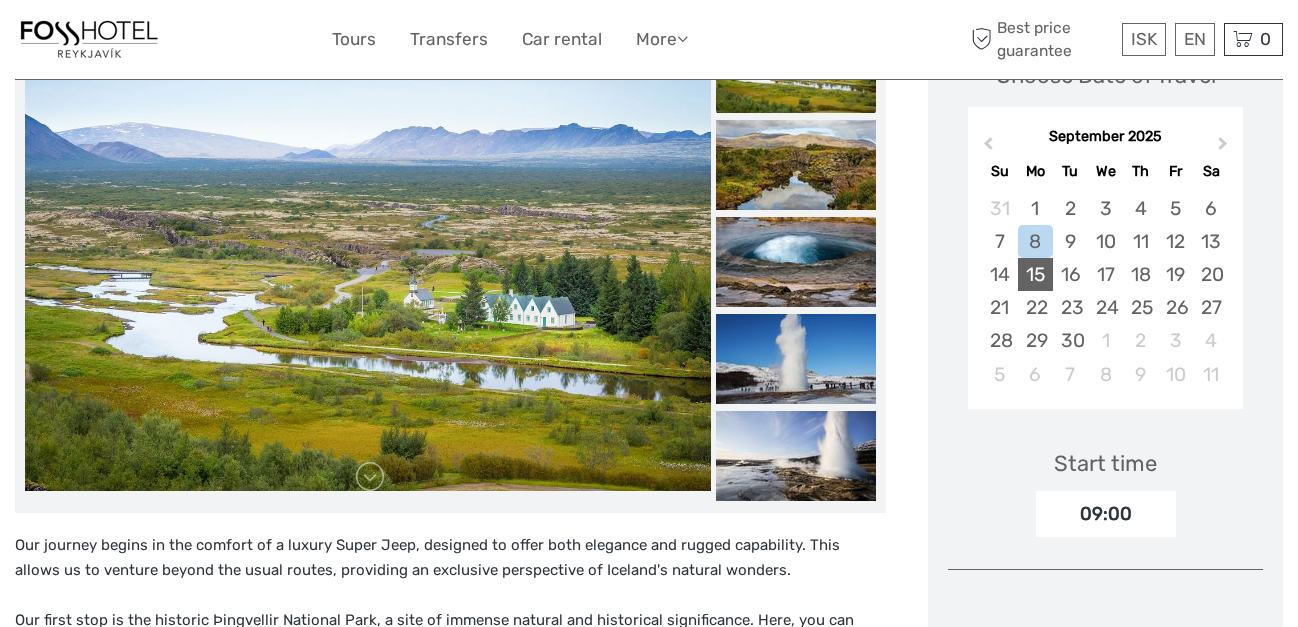 click on "15" at bounding box center [1035, 274] 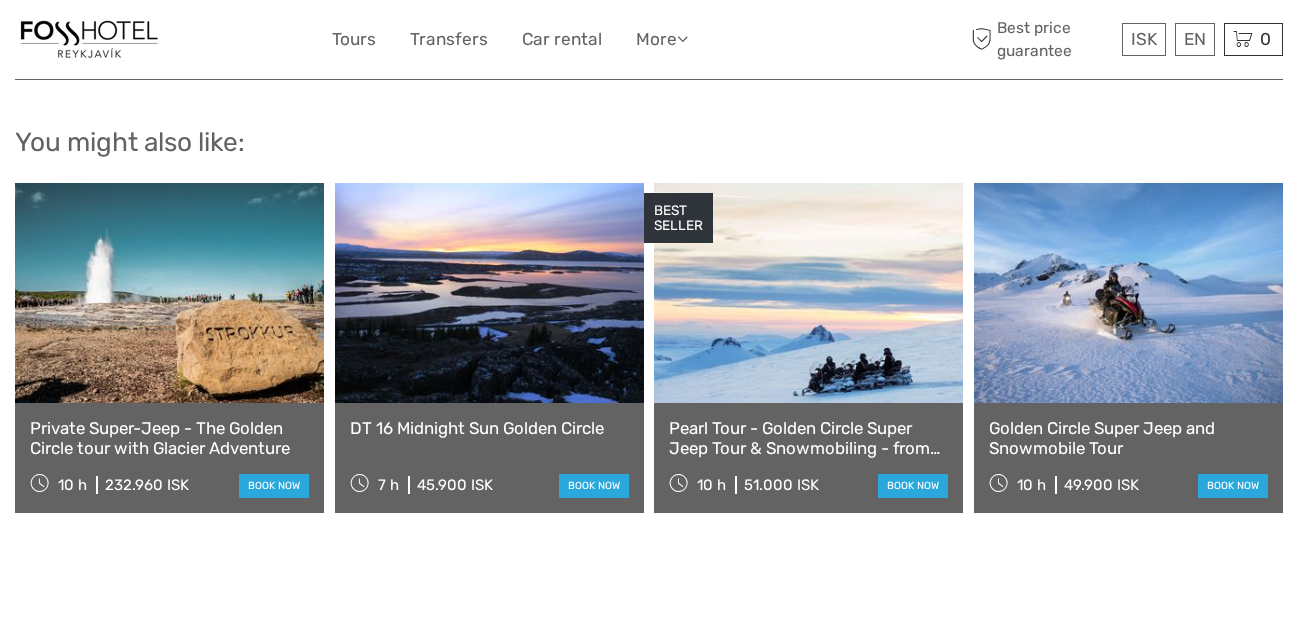 scroll, scrollTop: 2167, scrollLeft: 0, axis: vertical 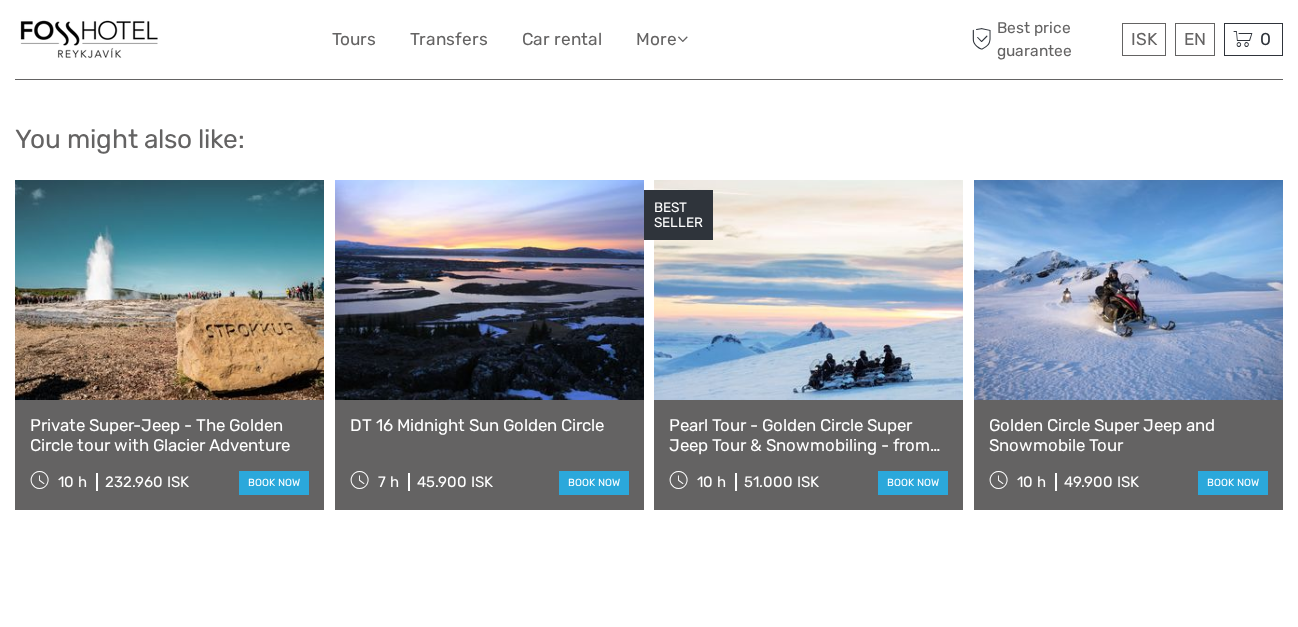 click at bounding box center (489, 290) 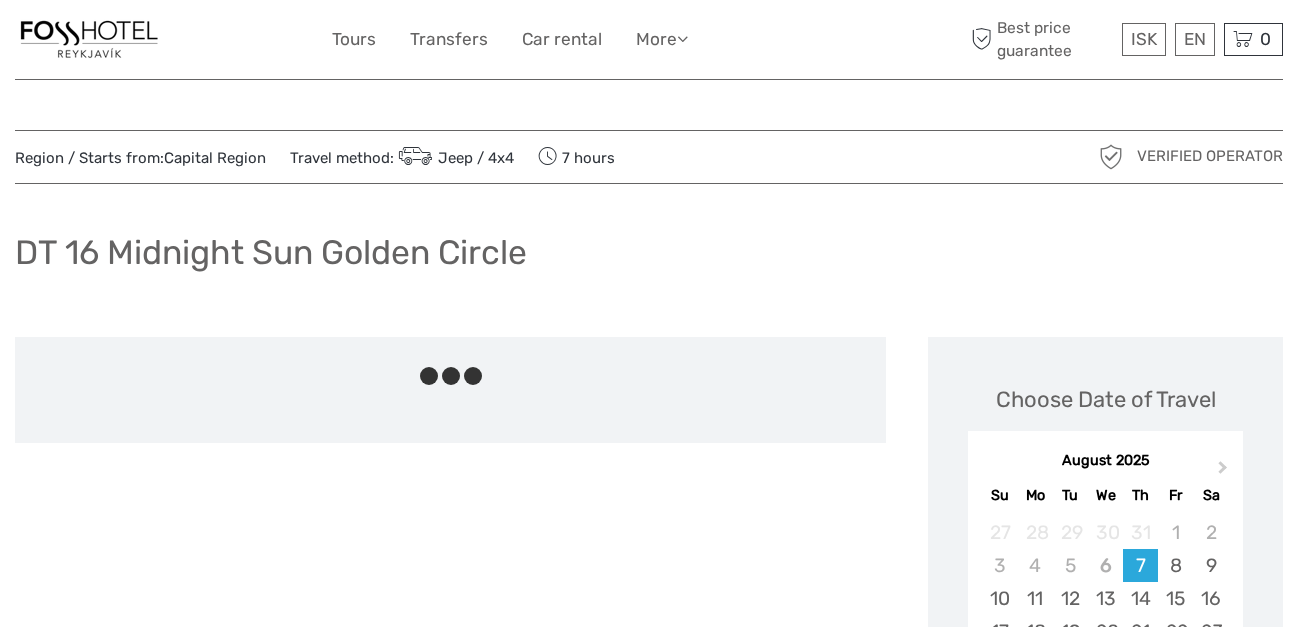 scroll, scrollTop: 0, scrollLeft: 0, axis: both 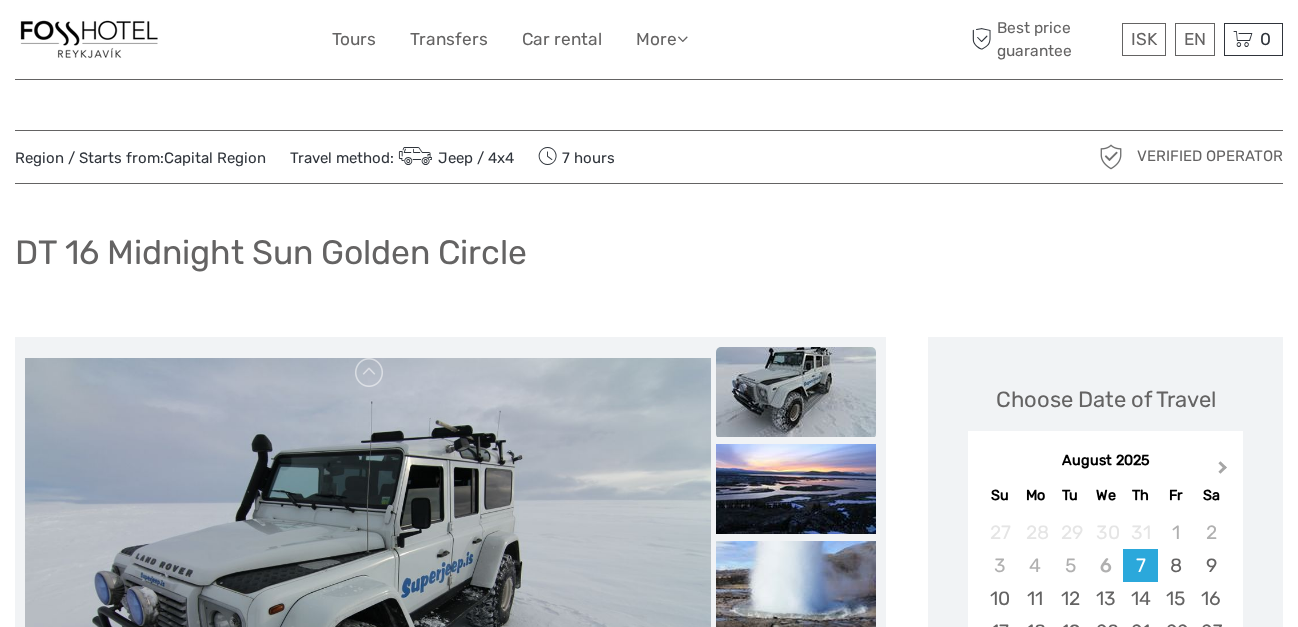 click on "Next Month" at bounding box center (1223, 471) 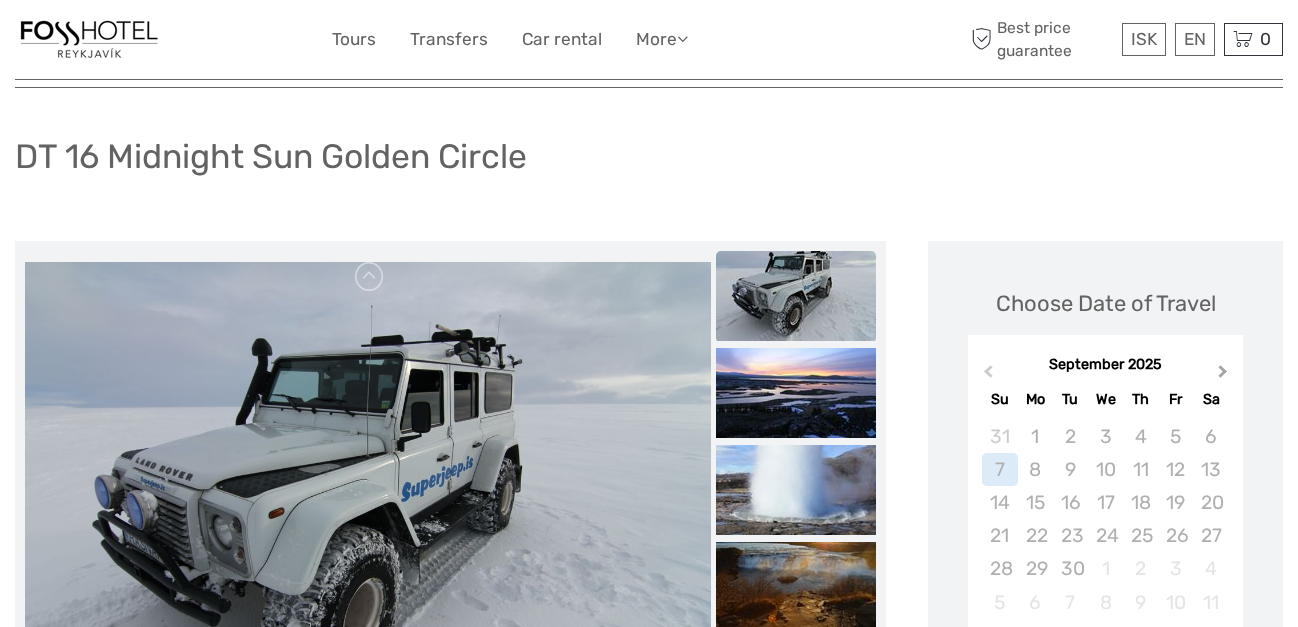 scroll, scrollTop: 130, scrollLeft: 0, axis: vertical 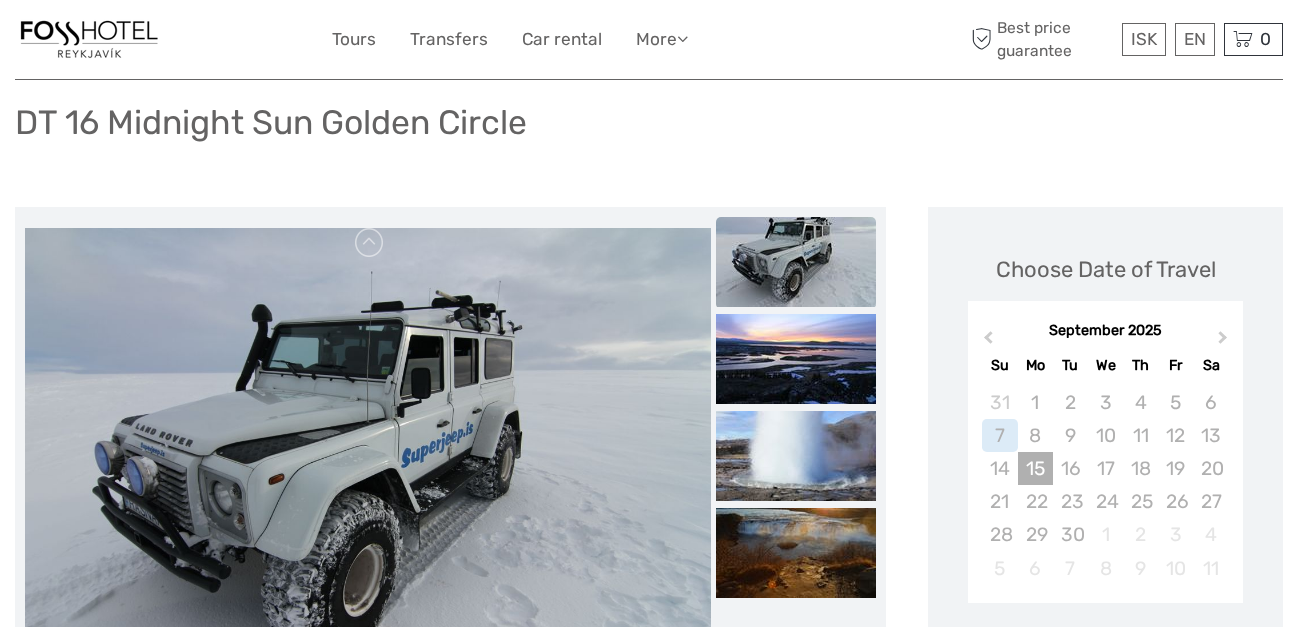 click on "15" at bounding box center [1035, 468] 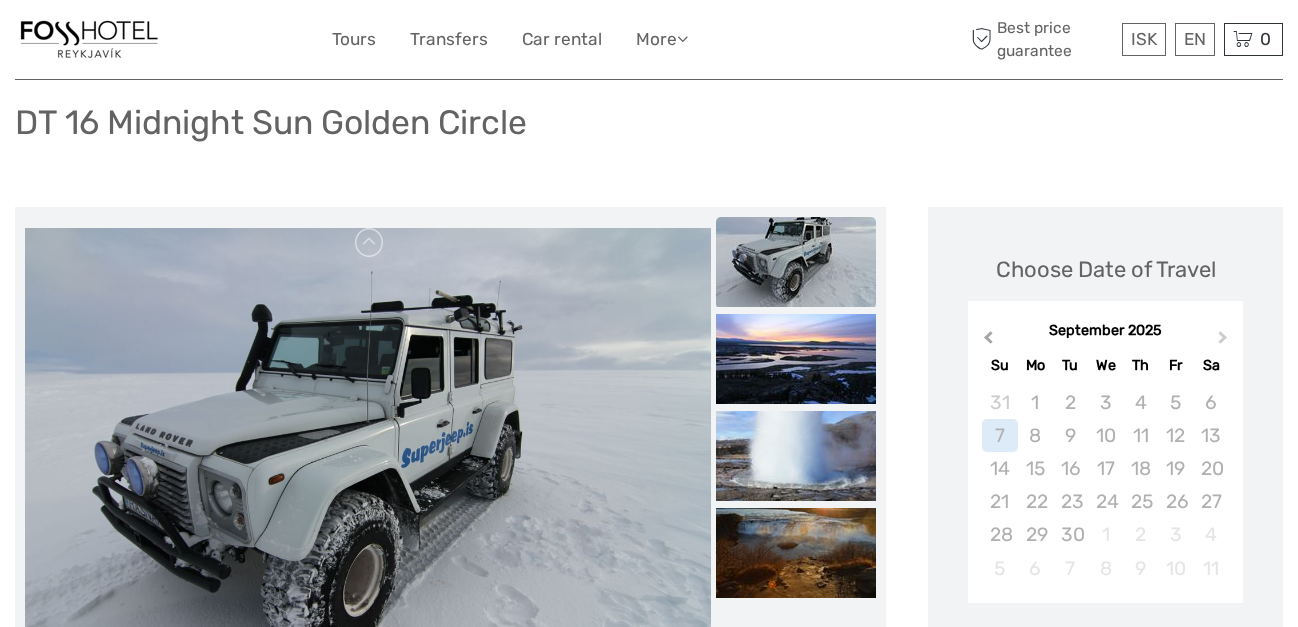 click on "Previous Month" at bounding box center [988, 341] 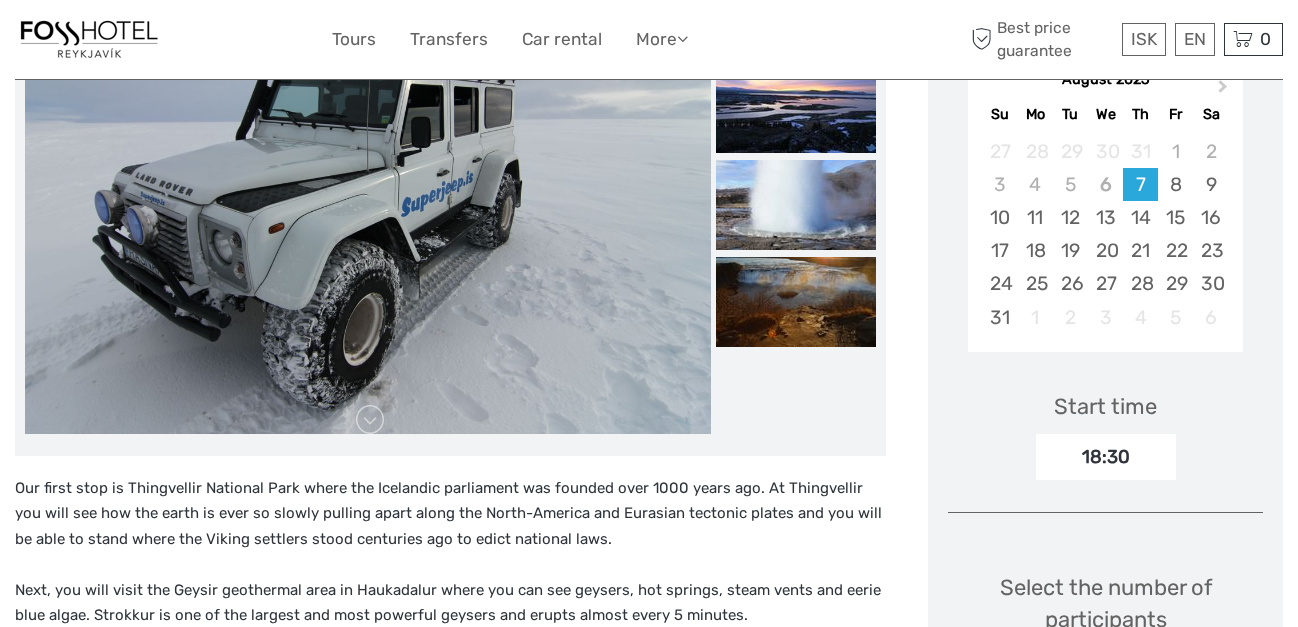 scroll, scrollTop: 362, scrollLeft: 0, axis: vertical 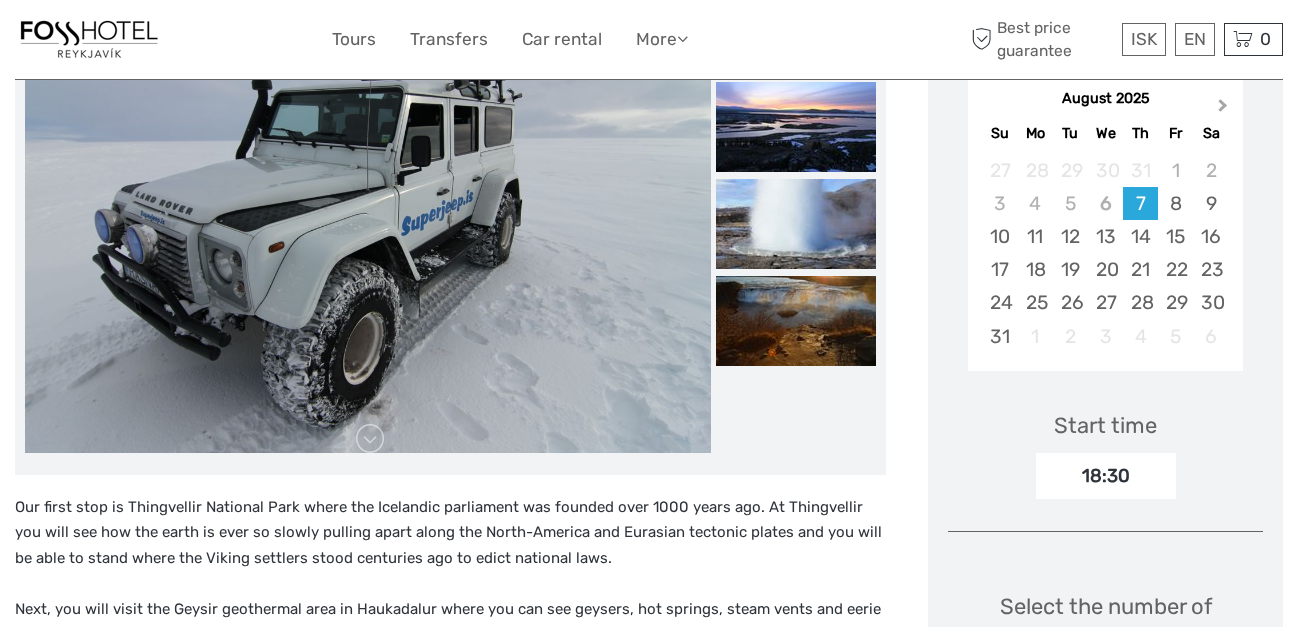 click on "Next Month" at bounding box center (1223, 109) 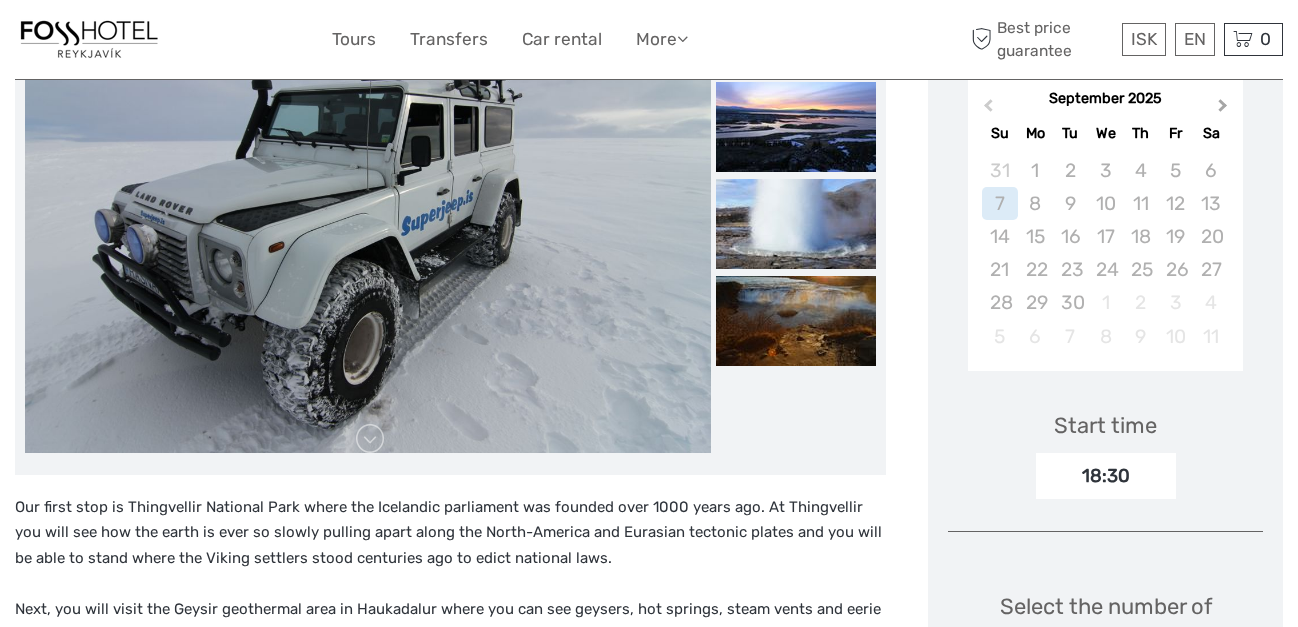 click on "Next Month" at bounding box center (1223, 109) 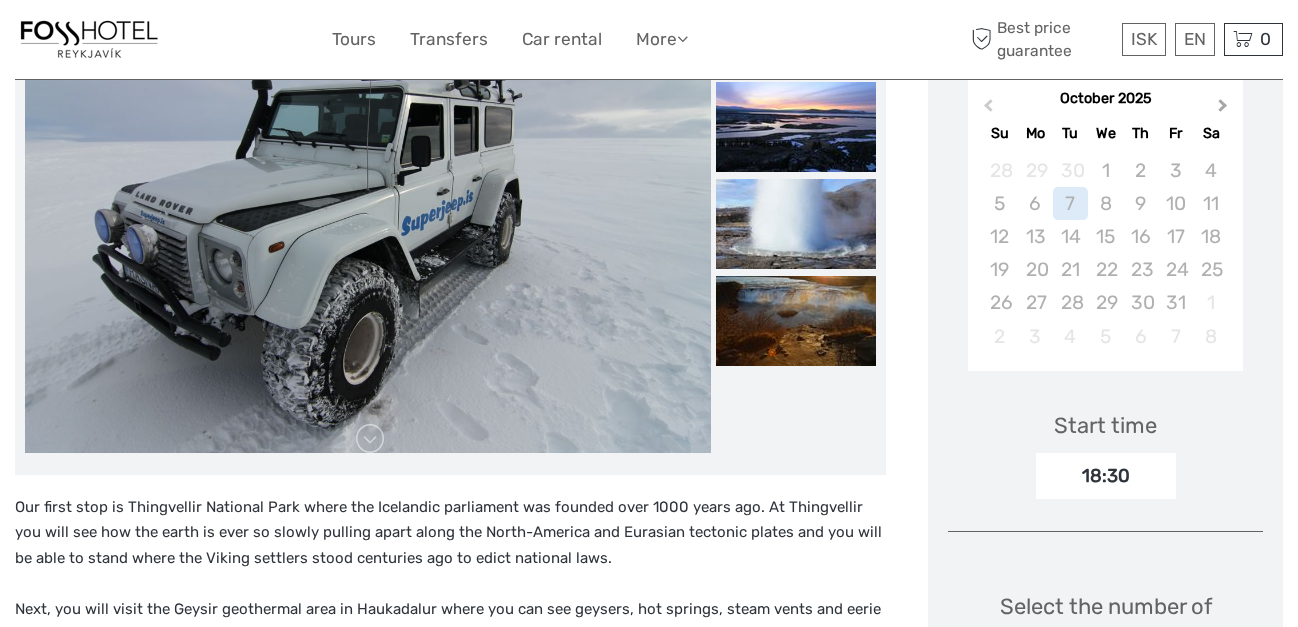click on "Next Month" at bounding box center (1223, 109) 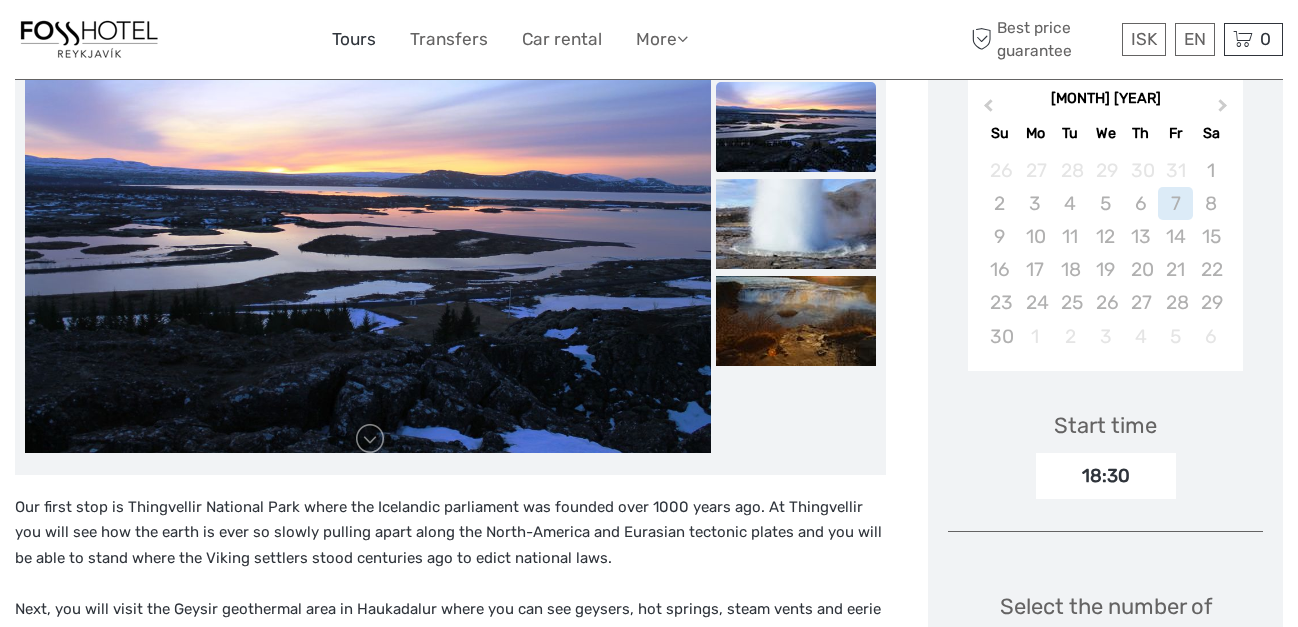 click on "Tours" at bounding box center (354, 39) 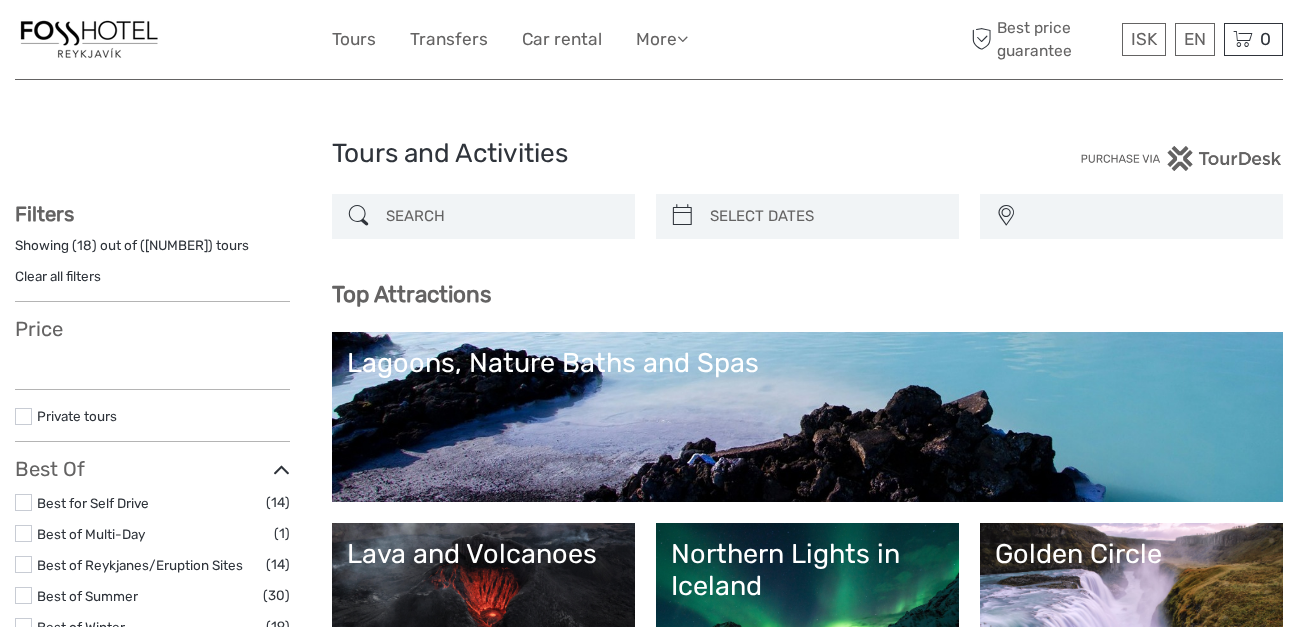 select 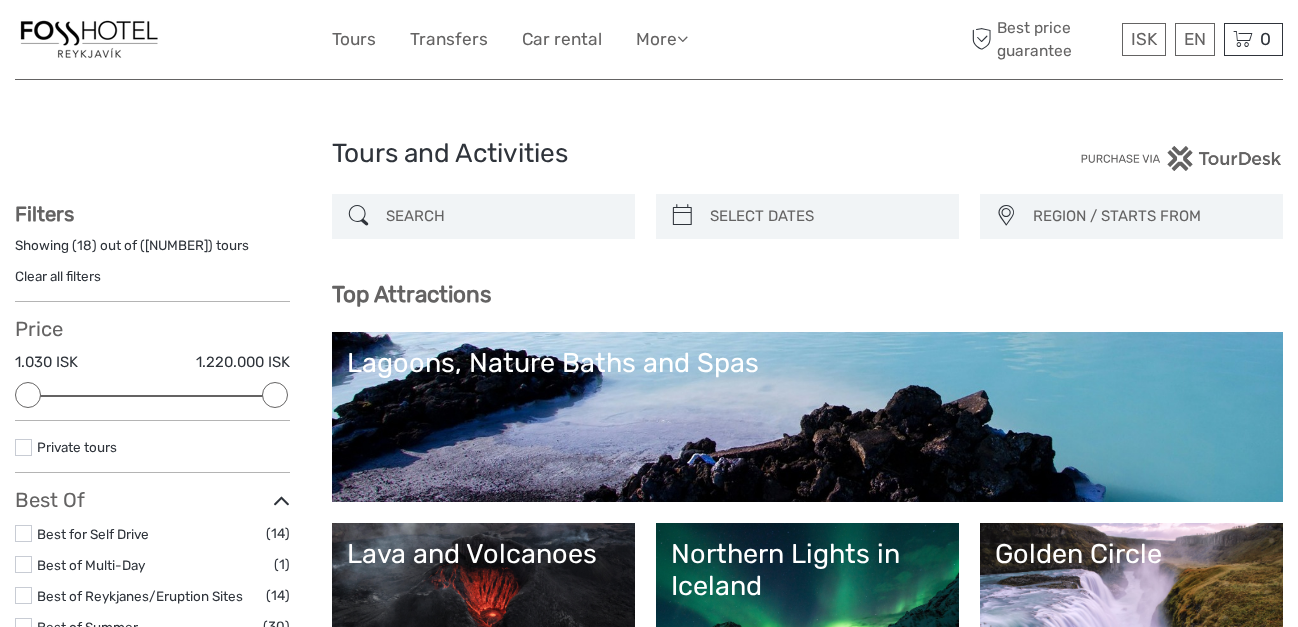 scroll, scrollTop: 0, scrollLeft: 0, axis: both 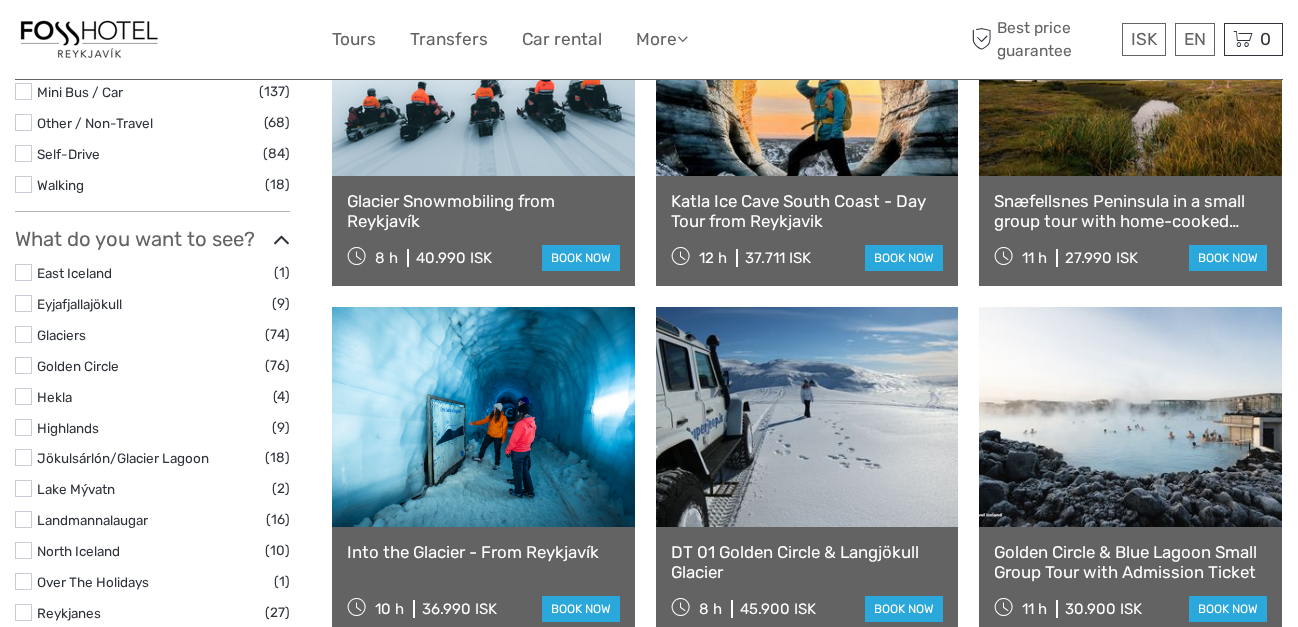 click on "Golden Circle & Blue Lagoon Small Group Tour with Admission Ticket" at bounding box center (1130, 562) 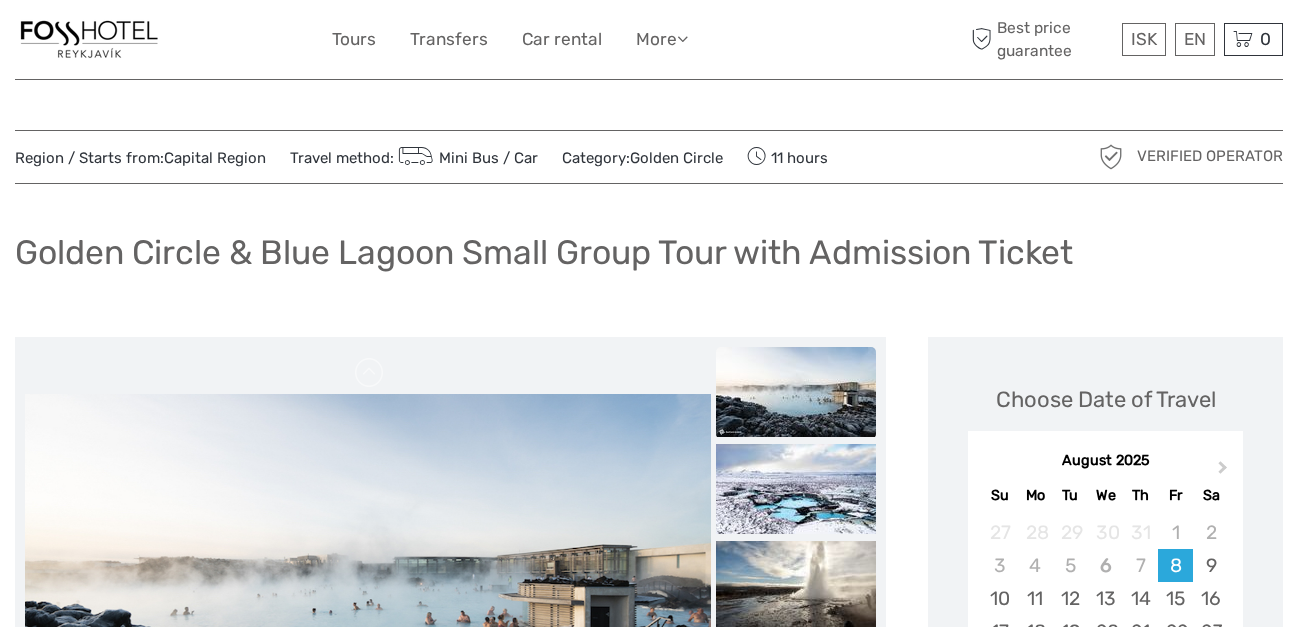scroll, scrollTop: 114, scrollLeft: 0, axis: vertical 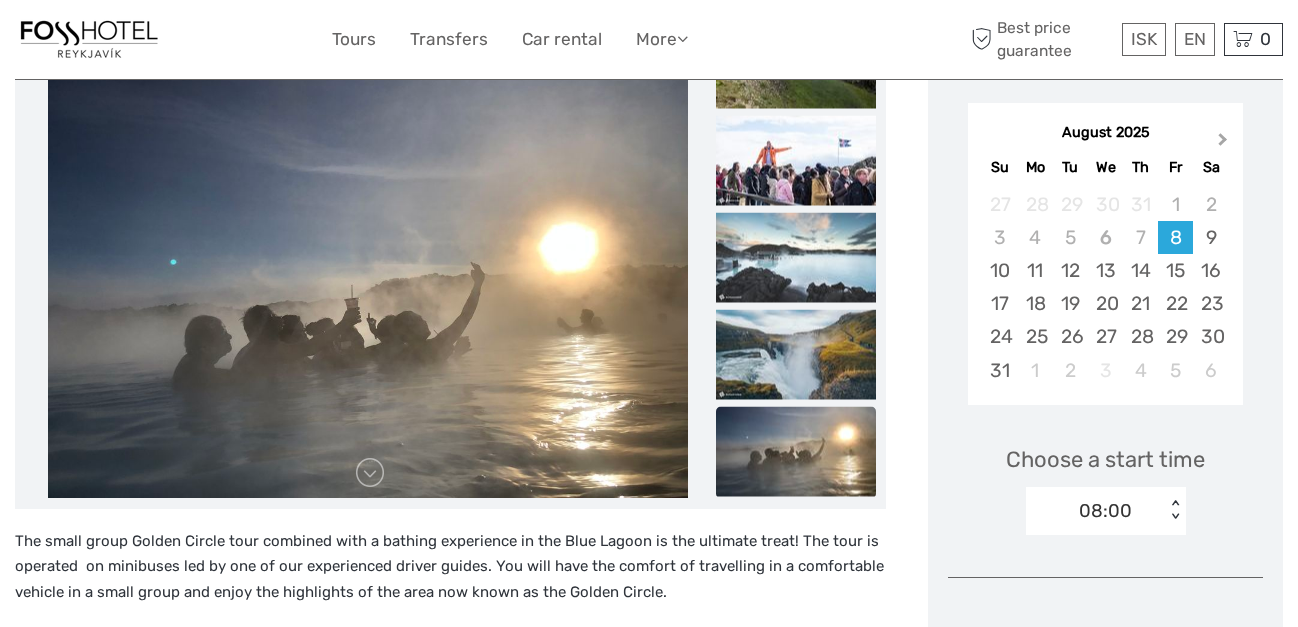 click on "Next Month" at bounding box center [1225, 144] 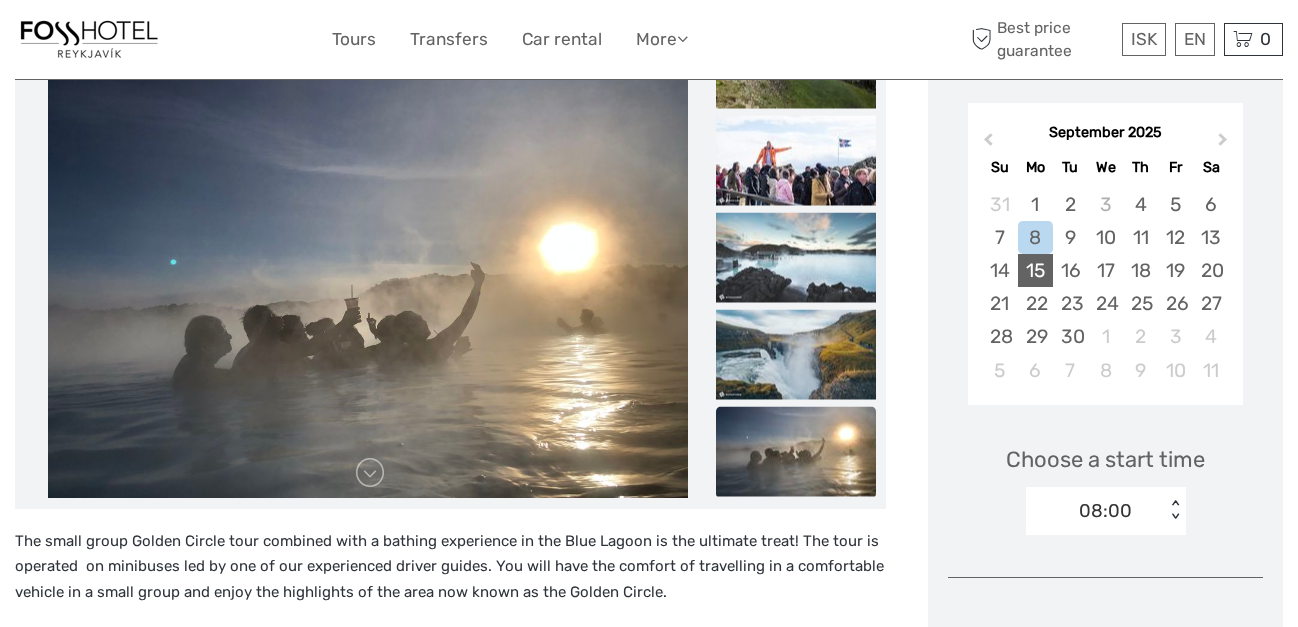 click on "15" at bounding box center [1035, 270] 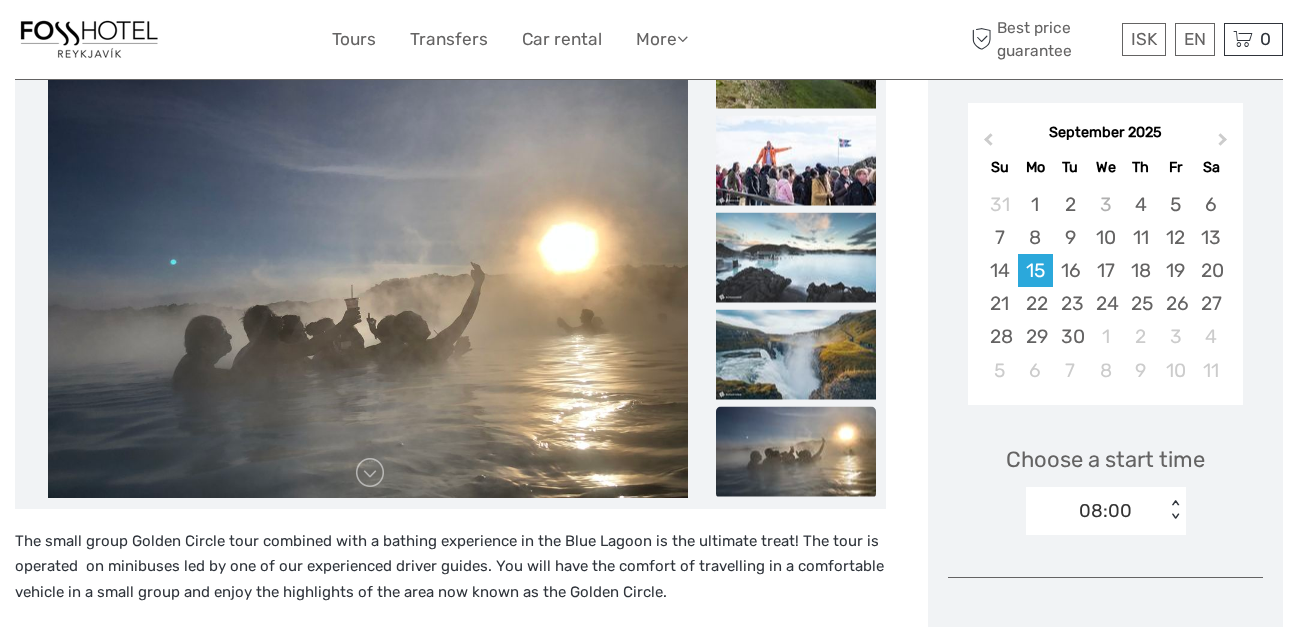 scroll, scrollTop: 349, scrollLeft: 0, axis: vertical 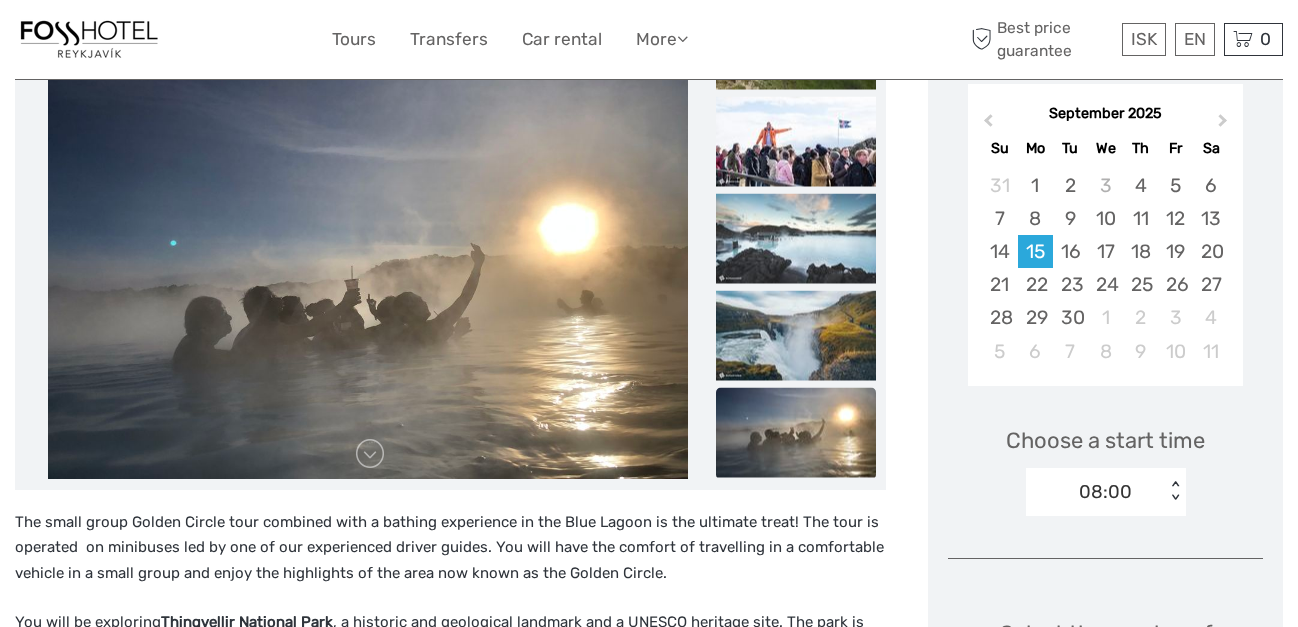 click on "[TIME] < >" at bounding box center (1106, 492) 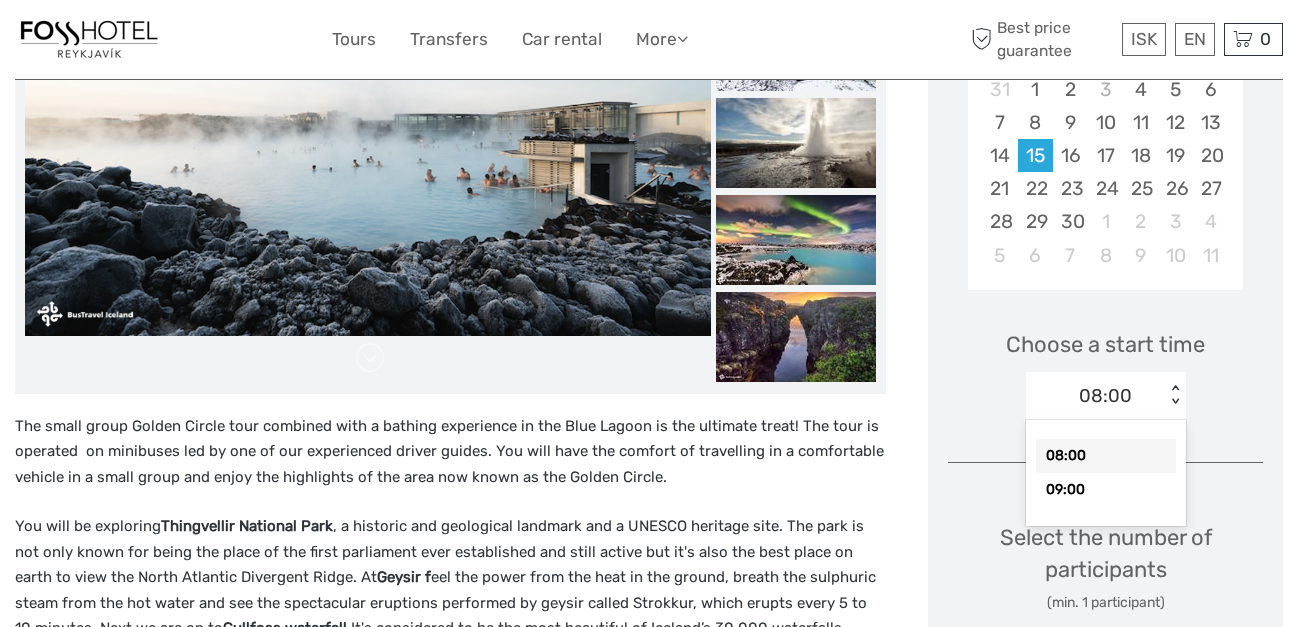 scroll, scrollTop: 445, scrollLeft: 0, axis: vertical 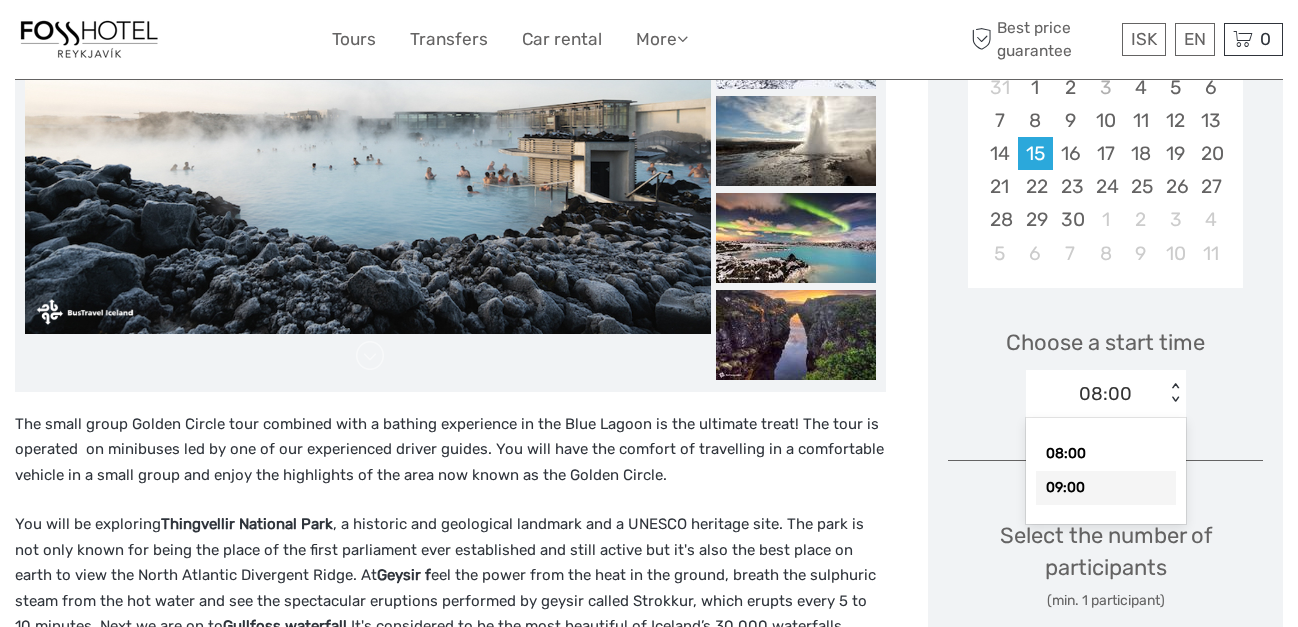 click on "09:00" at bounding box center (1106, 488) 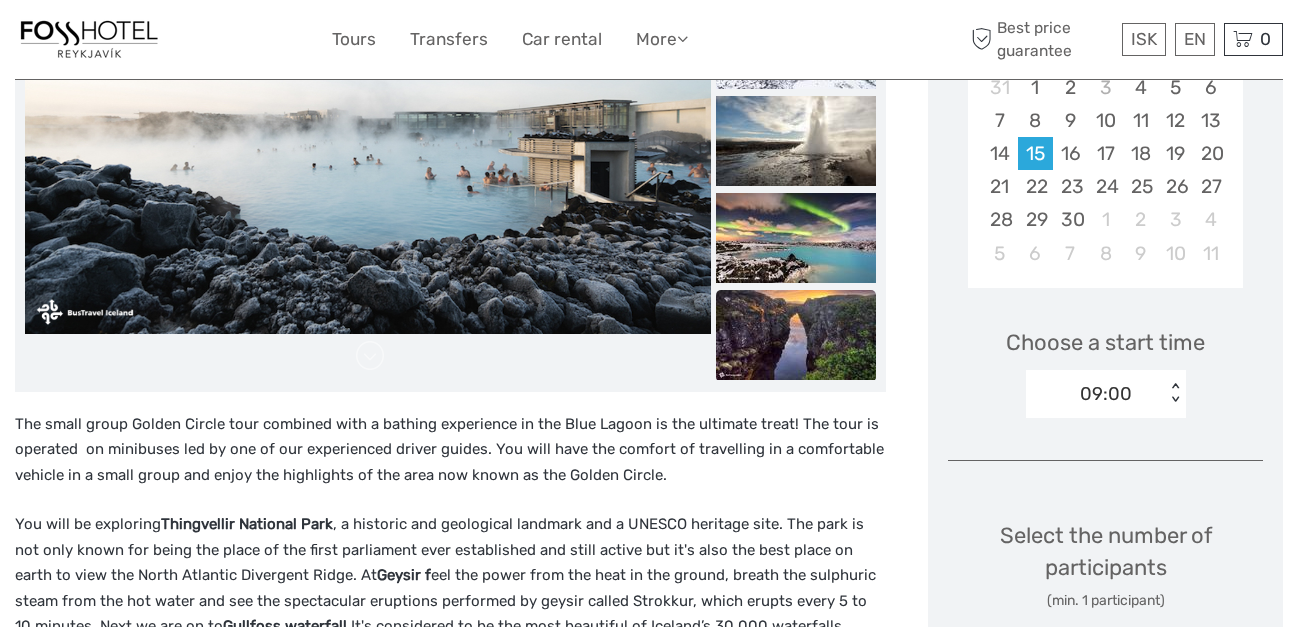 click at bounding box center [796, 335] 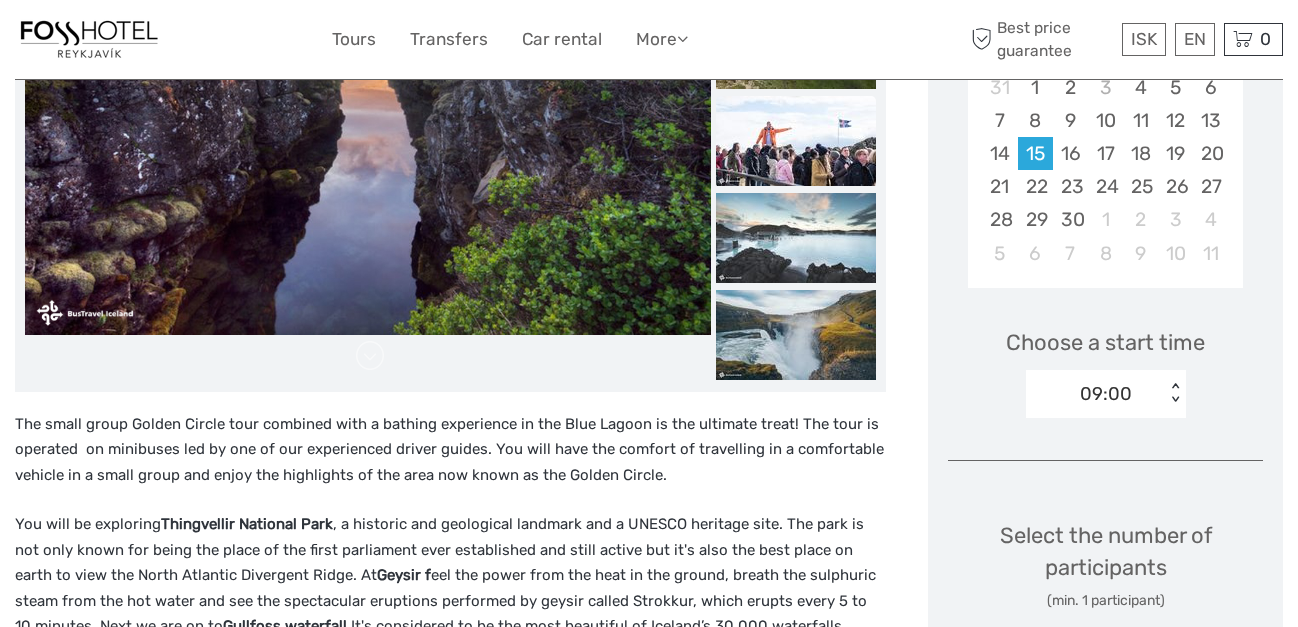 click at bounding box center [796, 141] 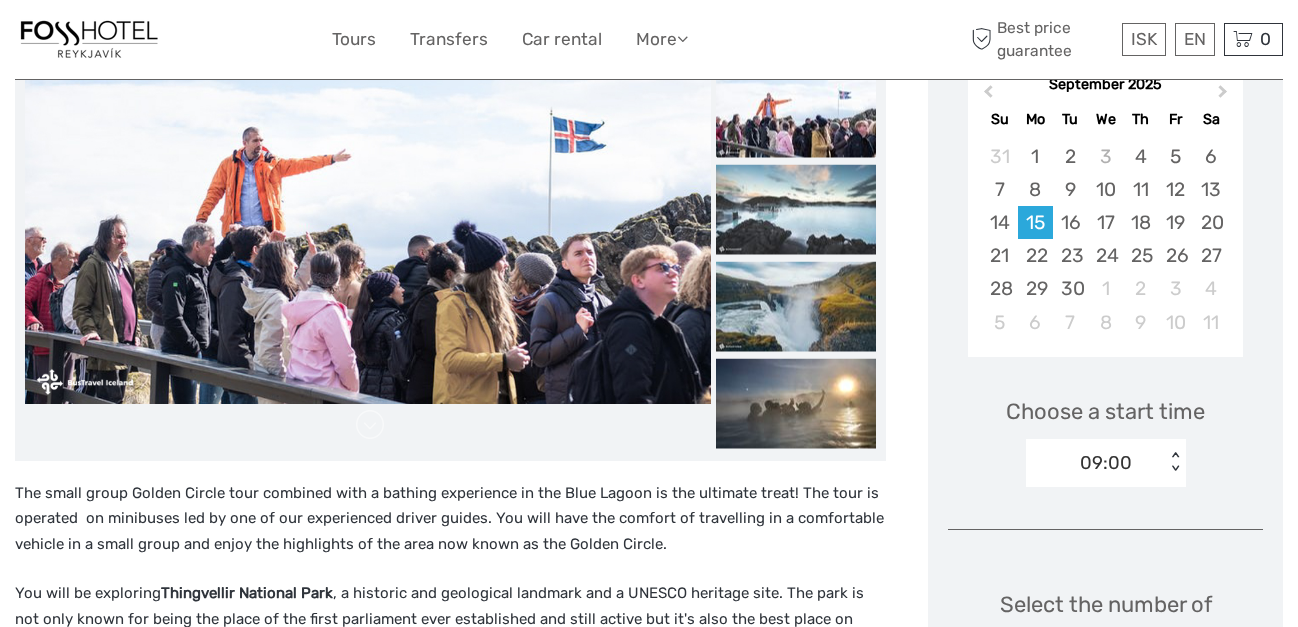 scroll, scrollTop: 365, scrollLeft: 0, axis: vertical 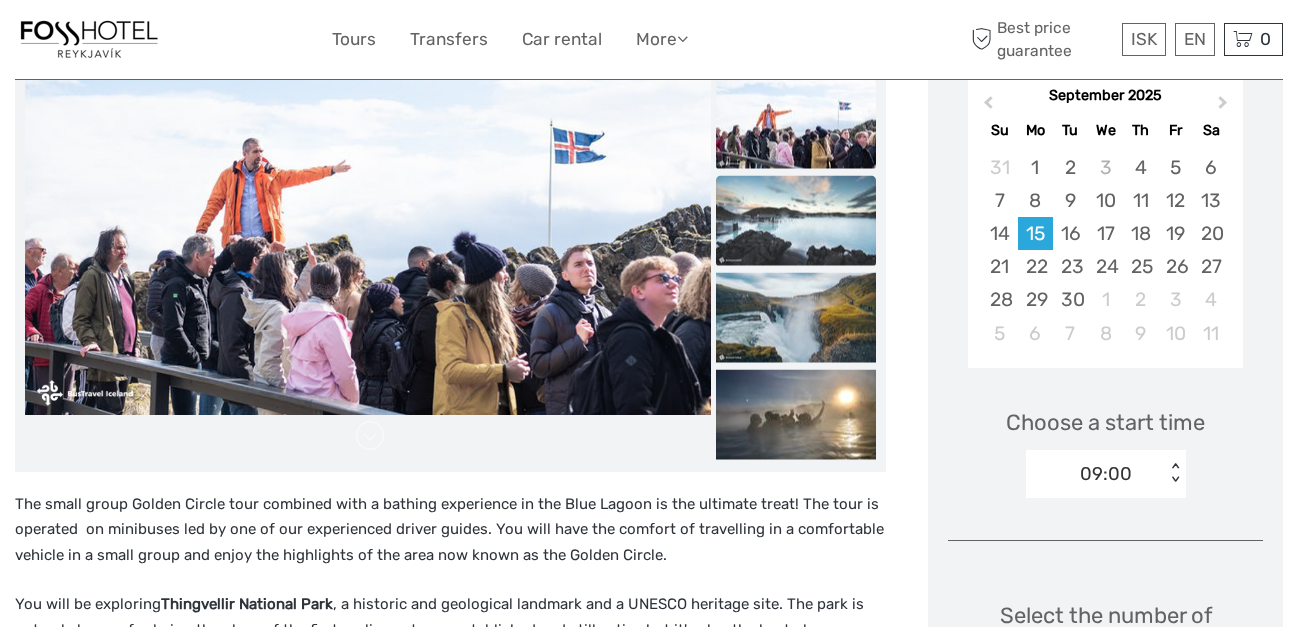 click at bounding box center [796, 220] 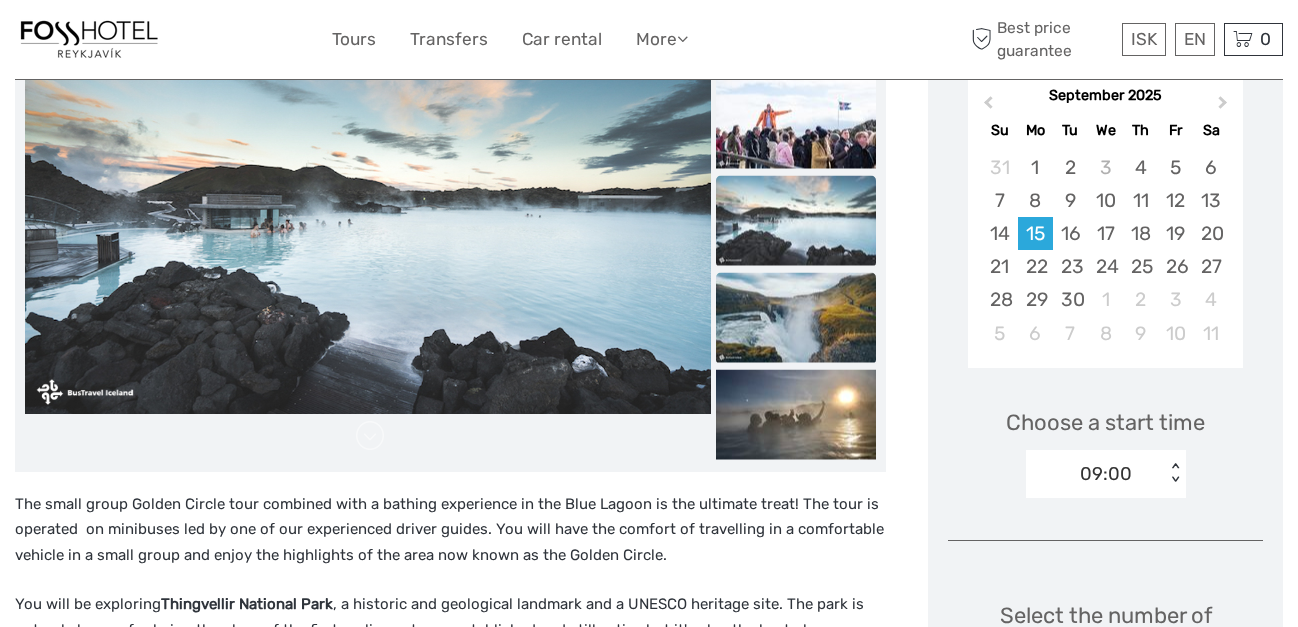 click at bounding box center [796, 317] 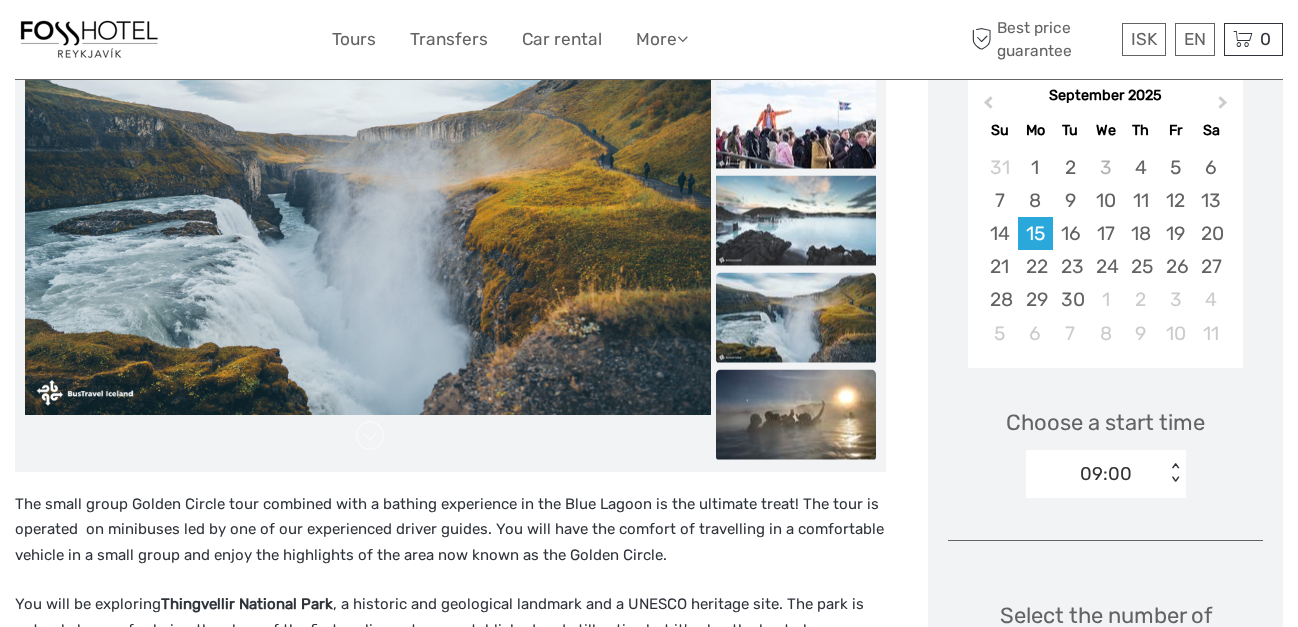 click at bounding box center [796, 414] 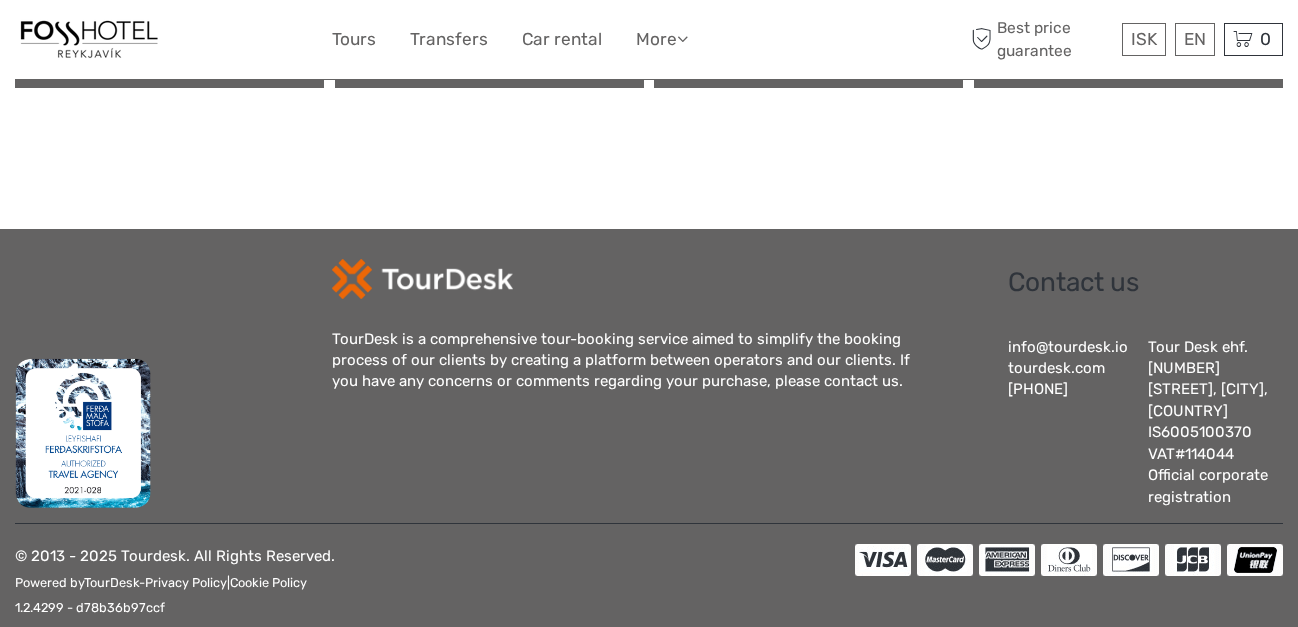 scroll, scrollTop: 2478, scrollLeft: 0, axis: vertical 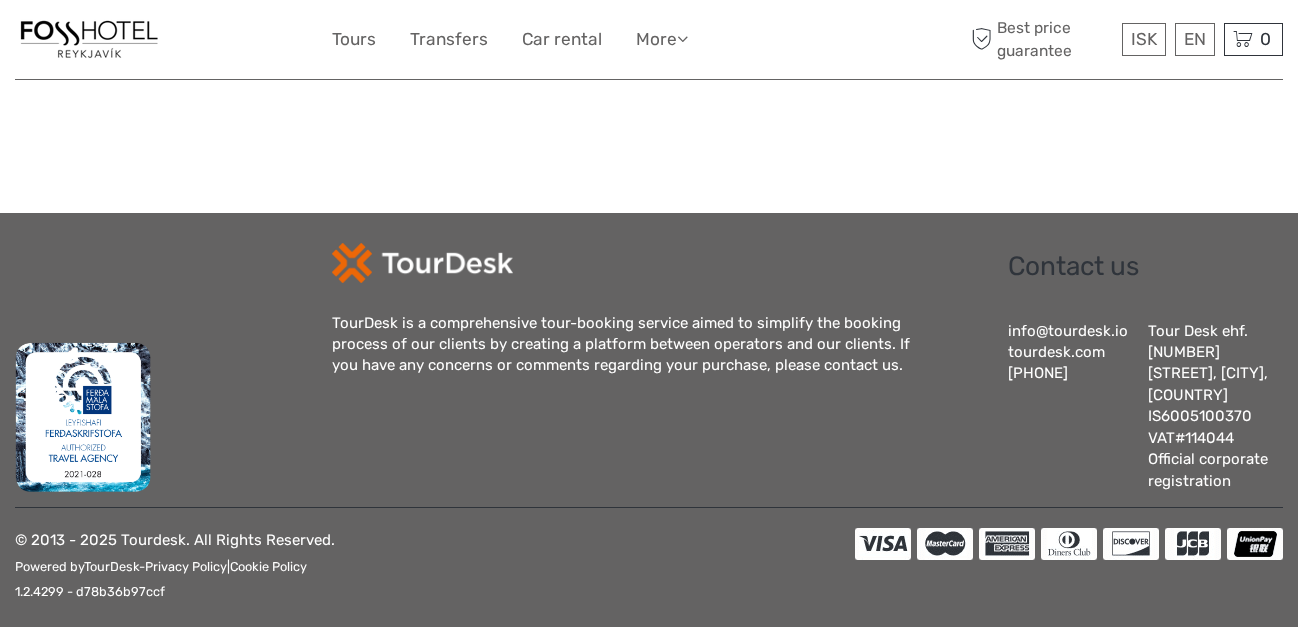 drag, startPoint x: 1124, startPoint y: 329, endPoint x: 1007, endPoint y: 330, distance: 117.00427 